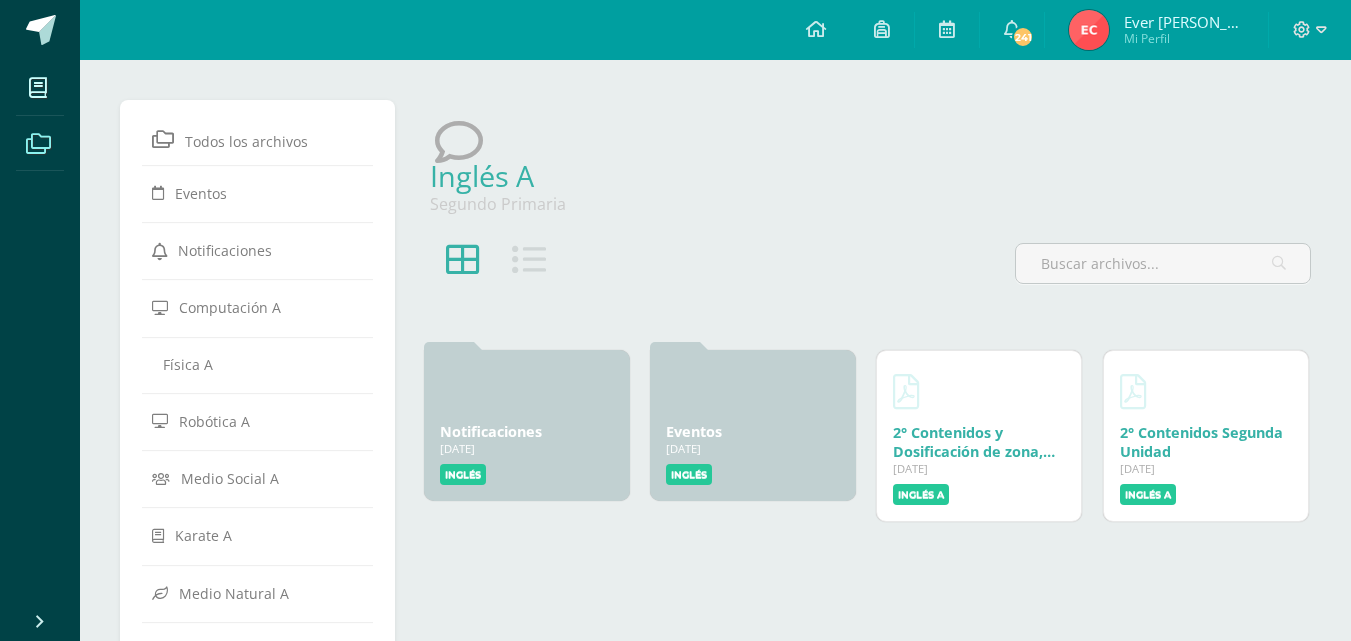scroll, scrollTop: 0, scrollLeft: 0, axis: both 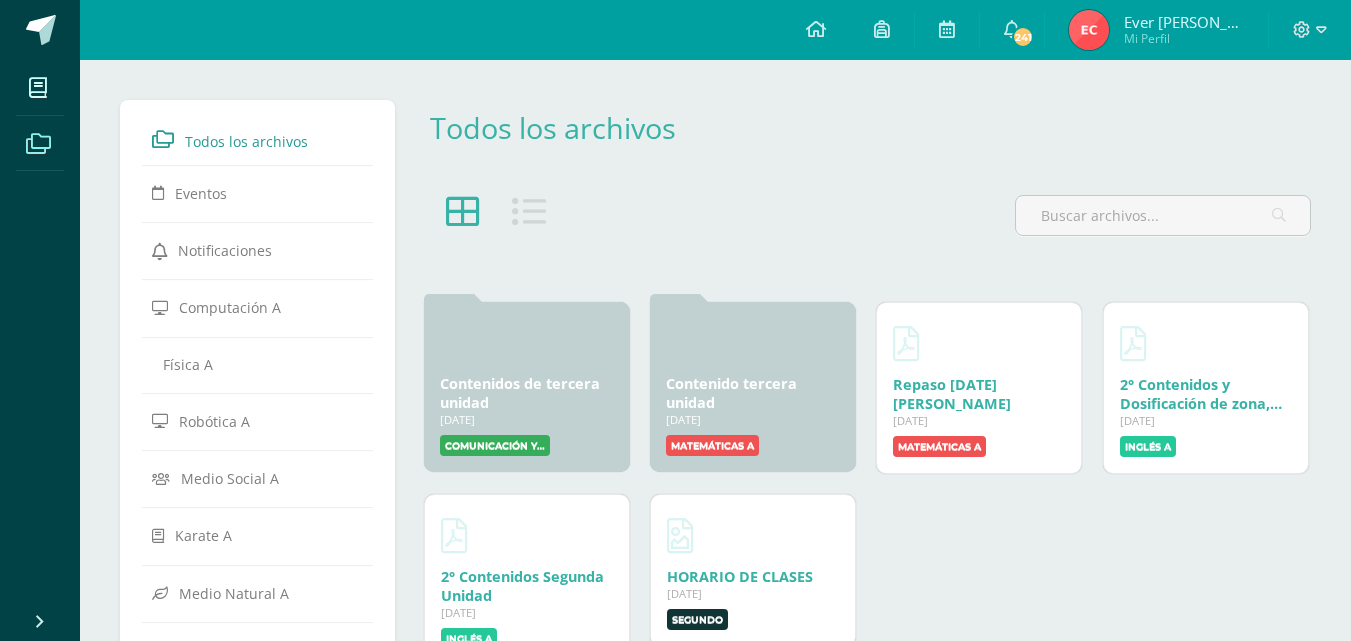 click on "Todos los archivos" at bounding box center [553, 127] 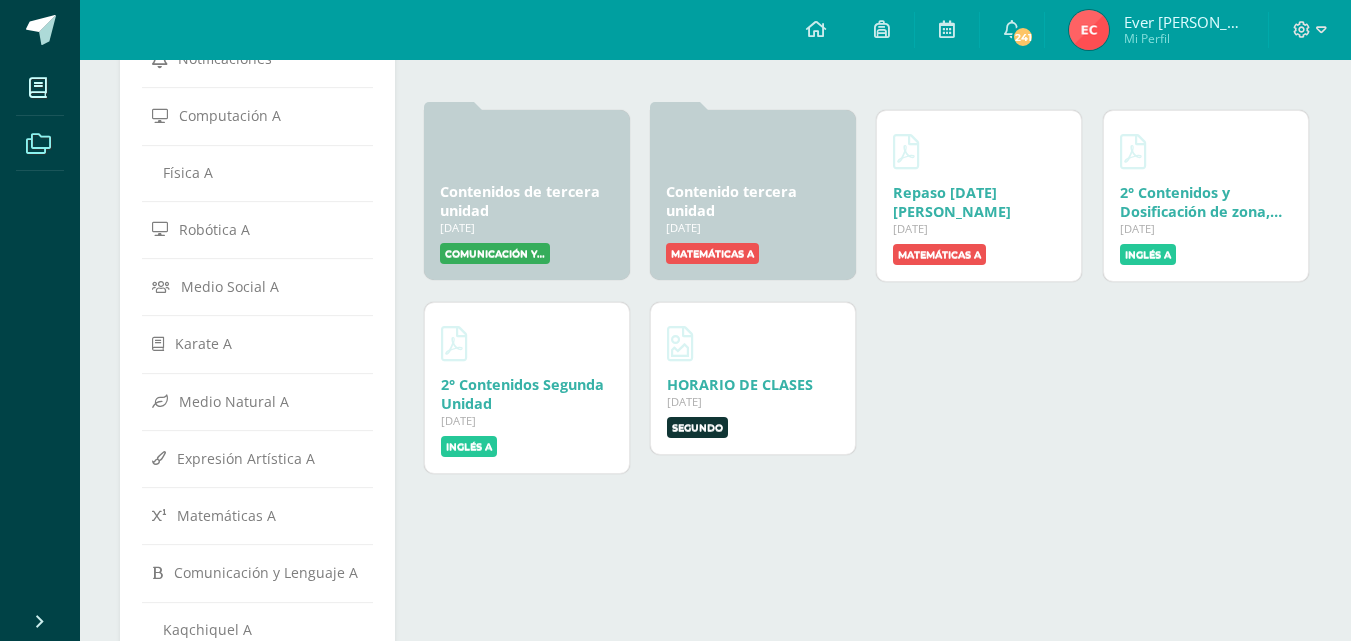 scroll, scrollTop: 300, scrollLeft: 0, axis: vertical 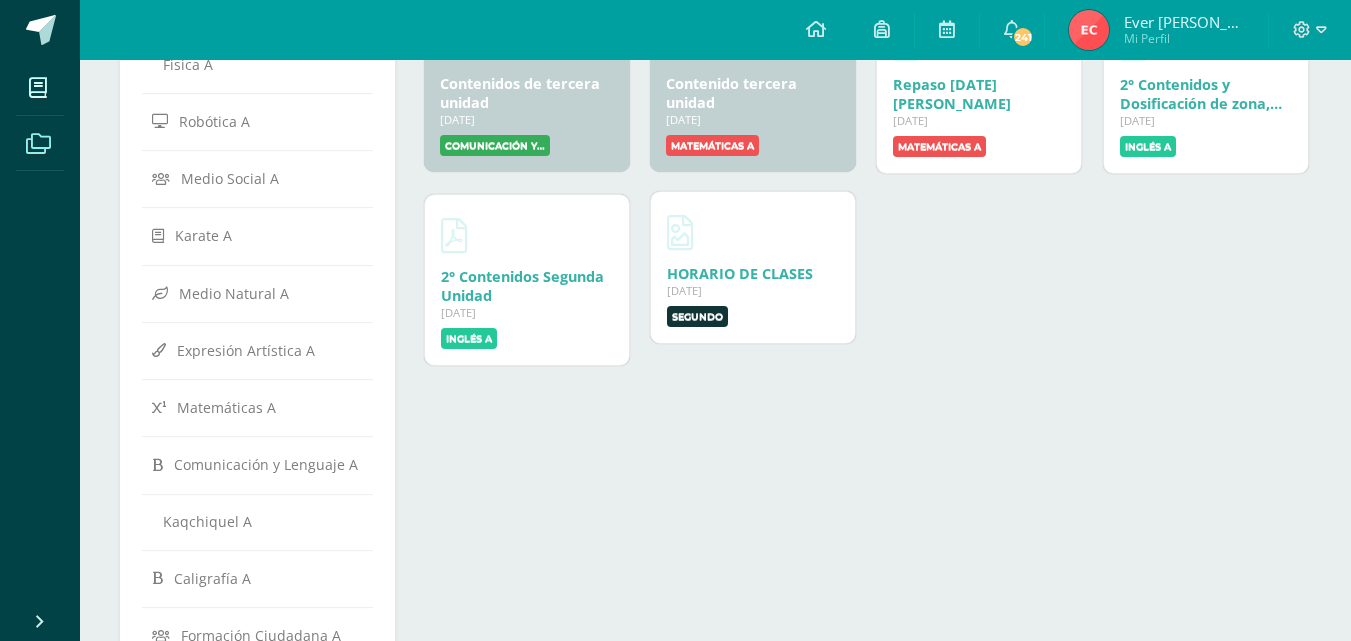click at bounding box center (753, 232) 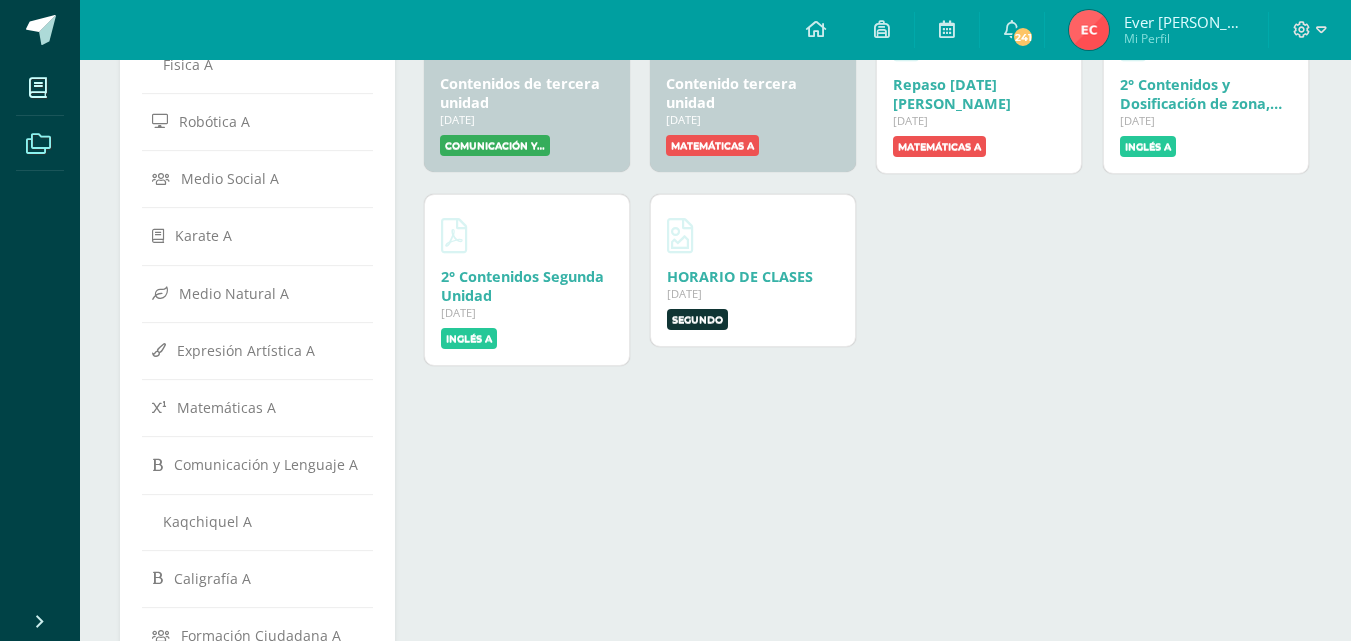 scroll, scrollTop: 200, scrollLeft: 0, axis: vertical 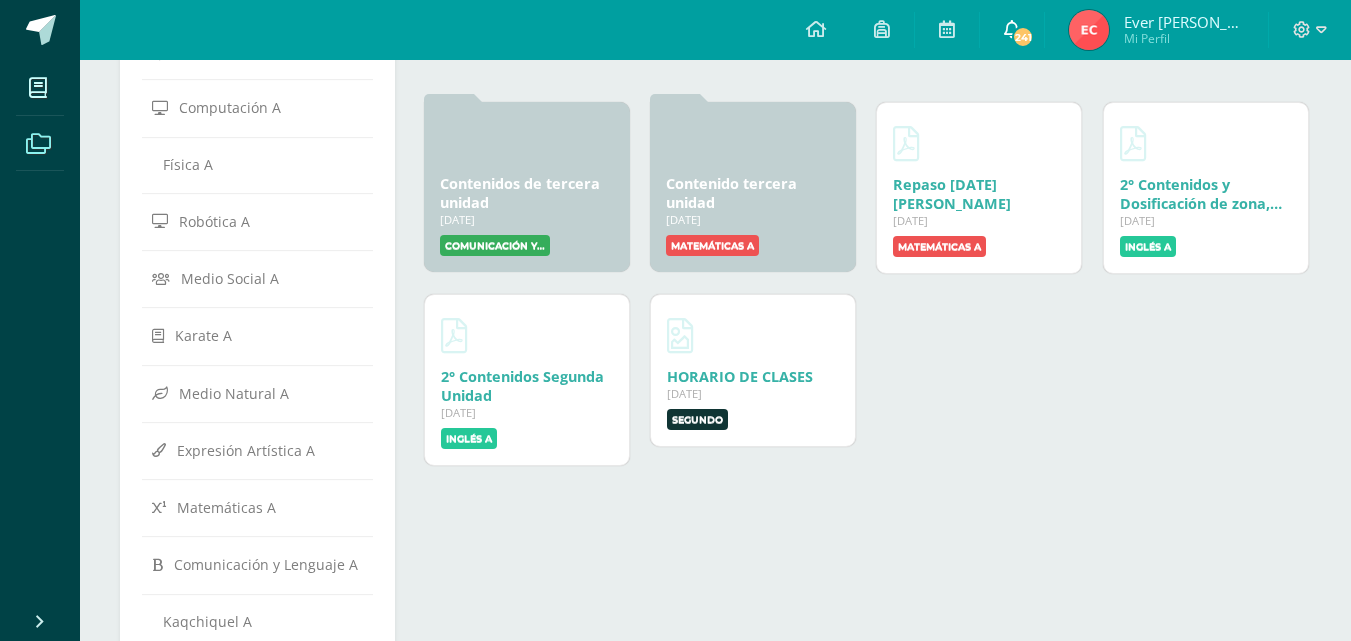 click on "241" at bounding box center (1023, 37) 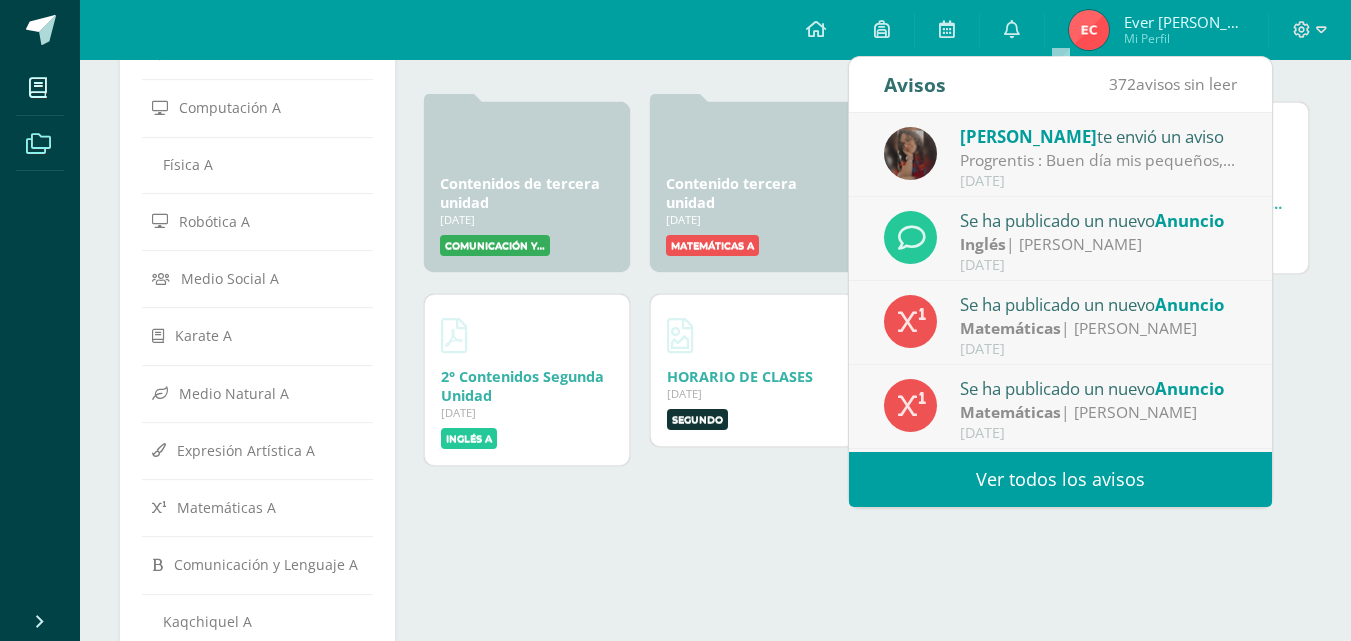 click on "Progrentis :
Buen día mis pequeños,
Por favor no olviden trabajar Progrentis por lo menos 20 minutos al día, en este bimestre debemos culminar hasta la unidad 15" at bounding box center [1099, 160] 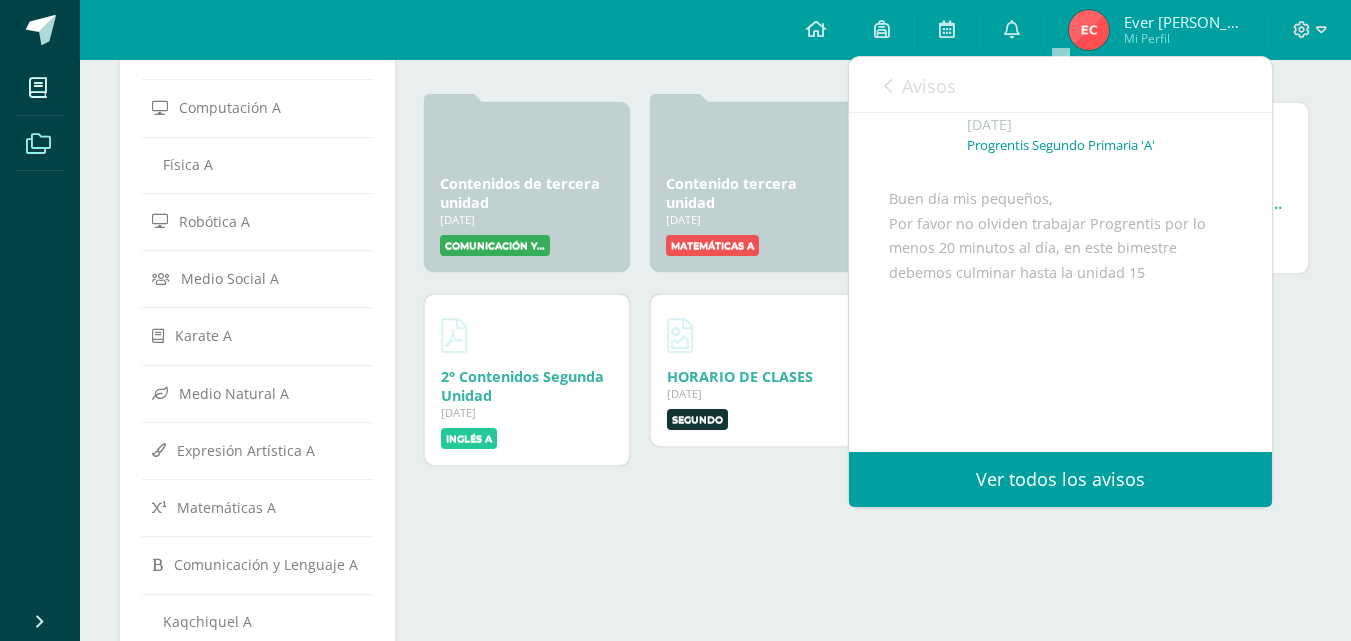 scroll, scrollTop: 155, scrollLeft: 0, axis: vertical 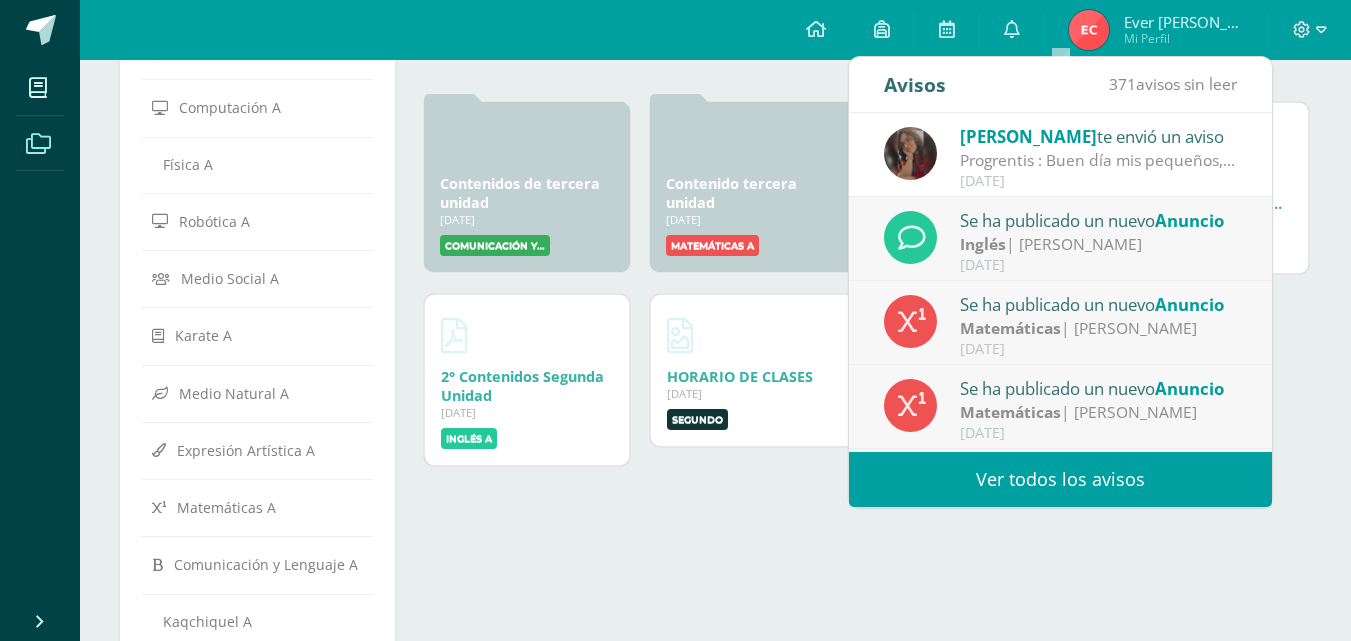 click on "Inglés
| Carina Pérez" at bounding box center [1099, 244] 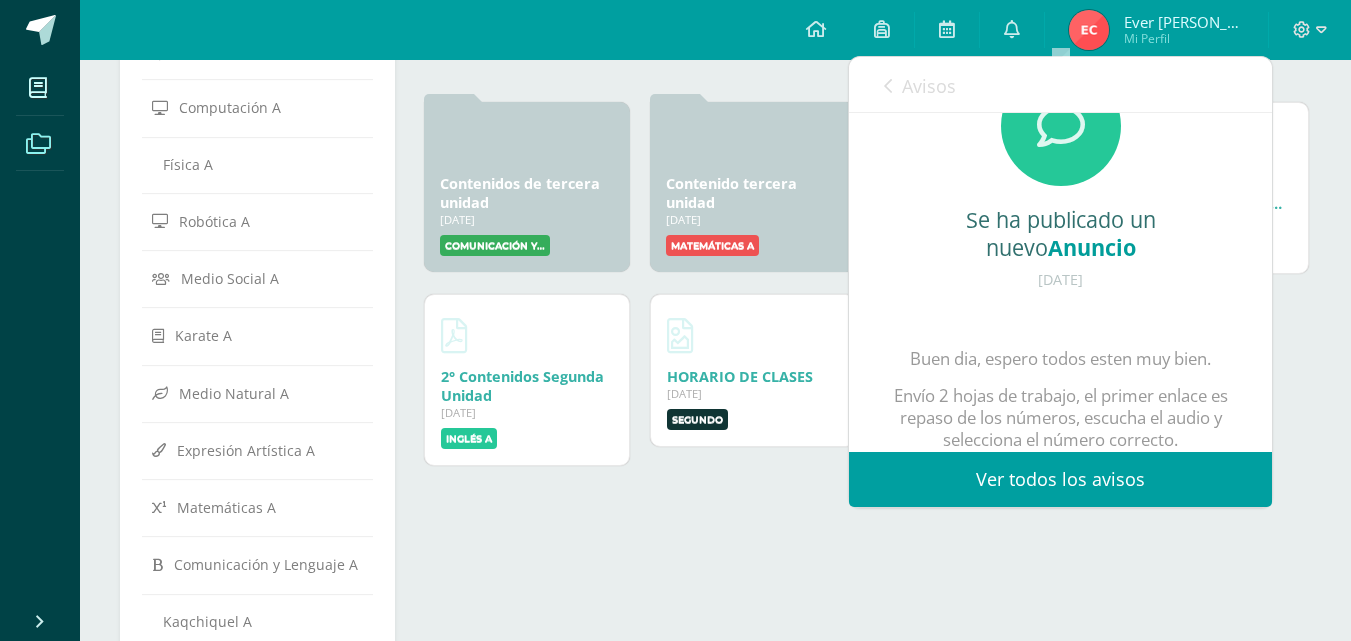 scroll, scrollTop: 31, scrollLeft: 0, axis: vertical 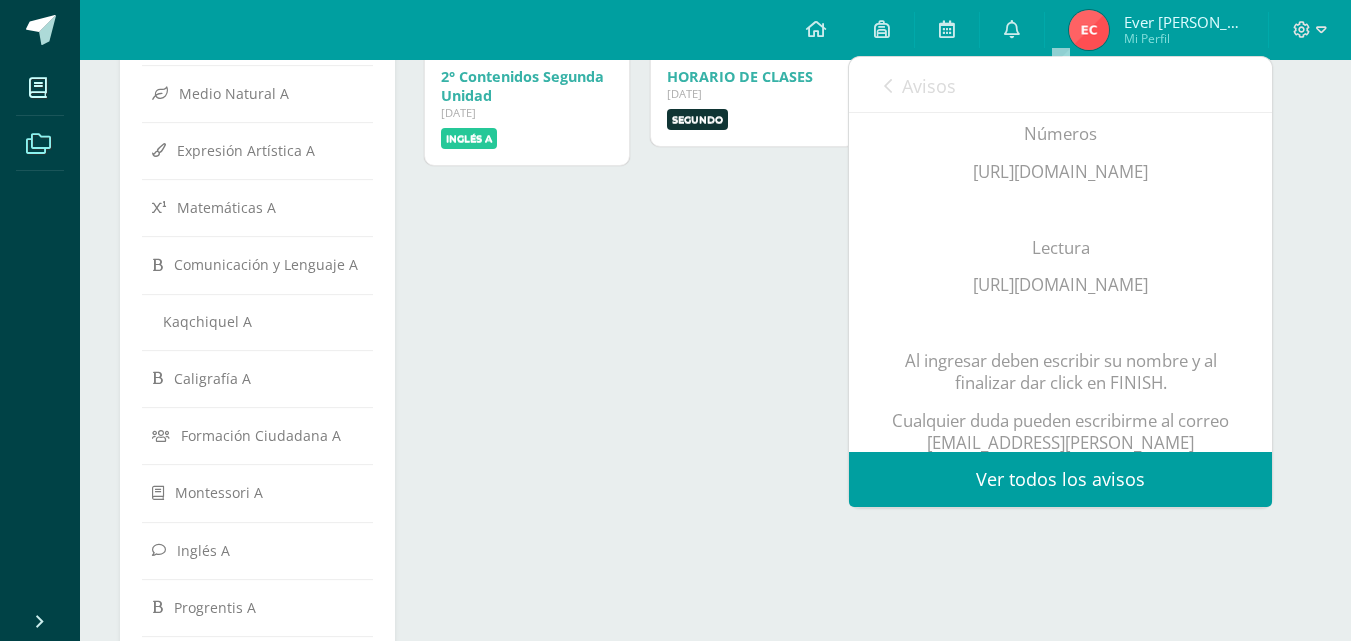 click on "https://www.liveworksheets.com/c?a=s&g=2nd.+Grade&s=English&t=edTjfEgA9x&sr=n&is=y&ia=y&l=ab&i=uscuzn&r=mb&f=dzdfzsuz&ms=uzz&cd=prn-qe-b-4mliidfxpkxglvfngnegpxgxgg&mw=hs" at bounding box center [1060, 172] 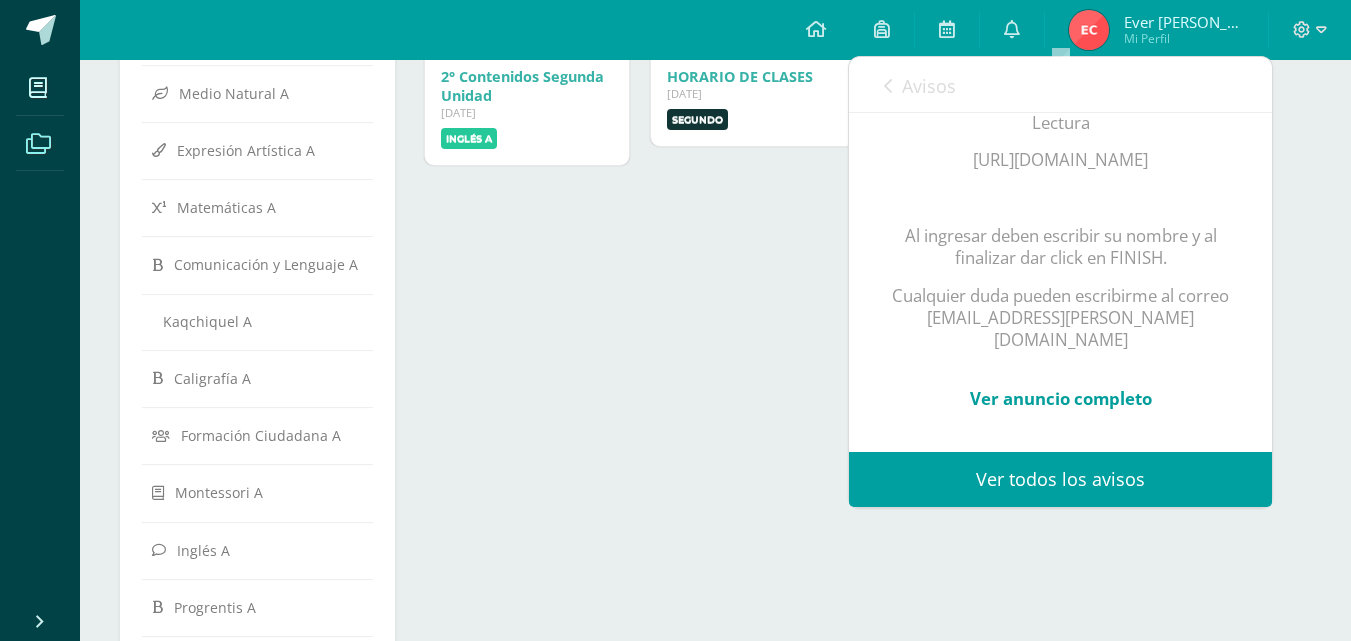 scroll, scrollTop: 874, scrollLeft: 0, axis: vertical 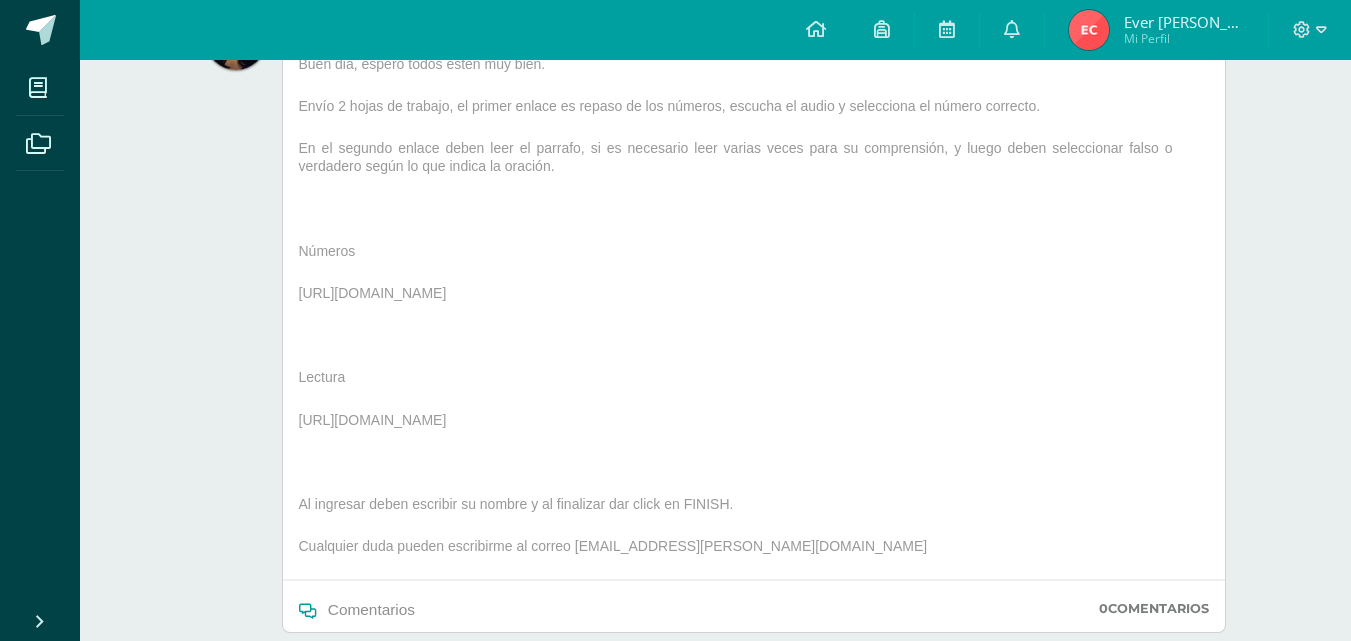click on "https://www.liveworksheets.com/c?a=s&g=2nd.+Grade&s=English&t=edTjfEgA9x&sr=n&is=y&ia=y&l=ab&i=uscuzn&r=mb&f=dzdfzsuz&ms=uzz&cd=prn-qe-b-4mliidfxpkxglvfngnegpxgxgg&mw=hs" at bounding box center (754, 297) 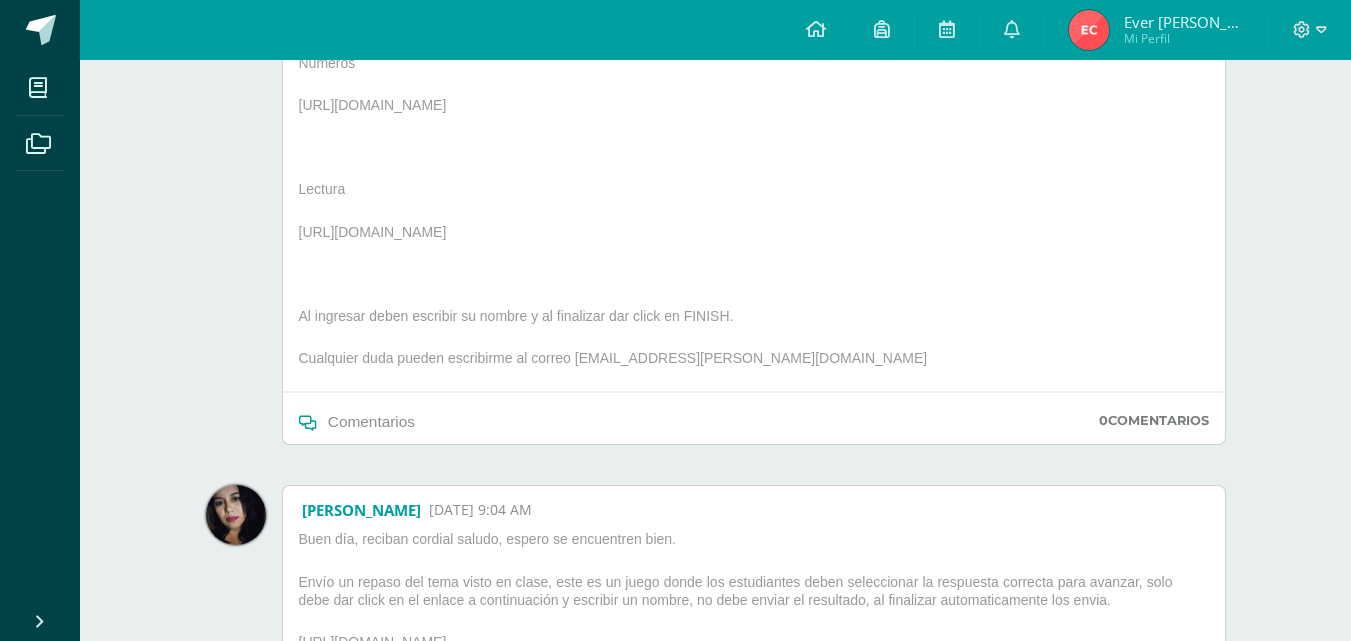 scroll, scrollTop: 500, scrollLeft: 0, axis: vertical 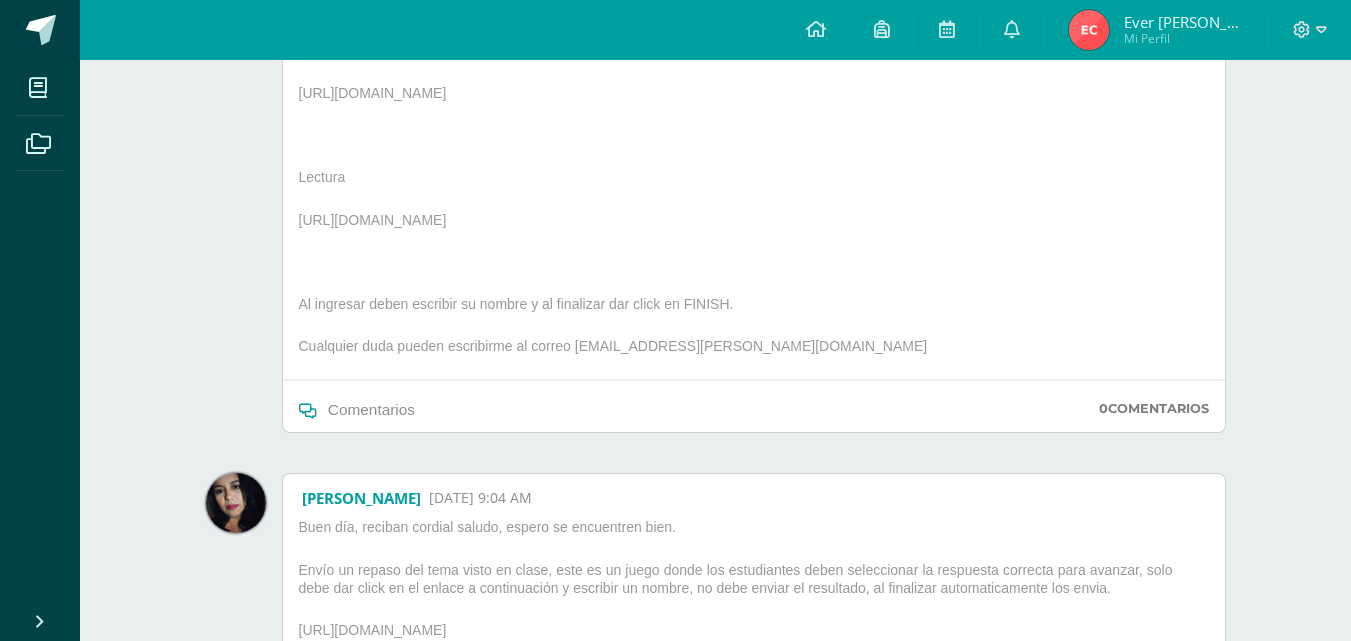 drag, startPoint x: 296, startPoint y: 255, endPoint x: 535, endPoint y: 272, distance: 239.60384 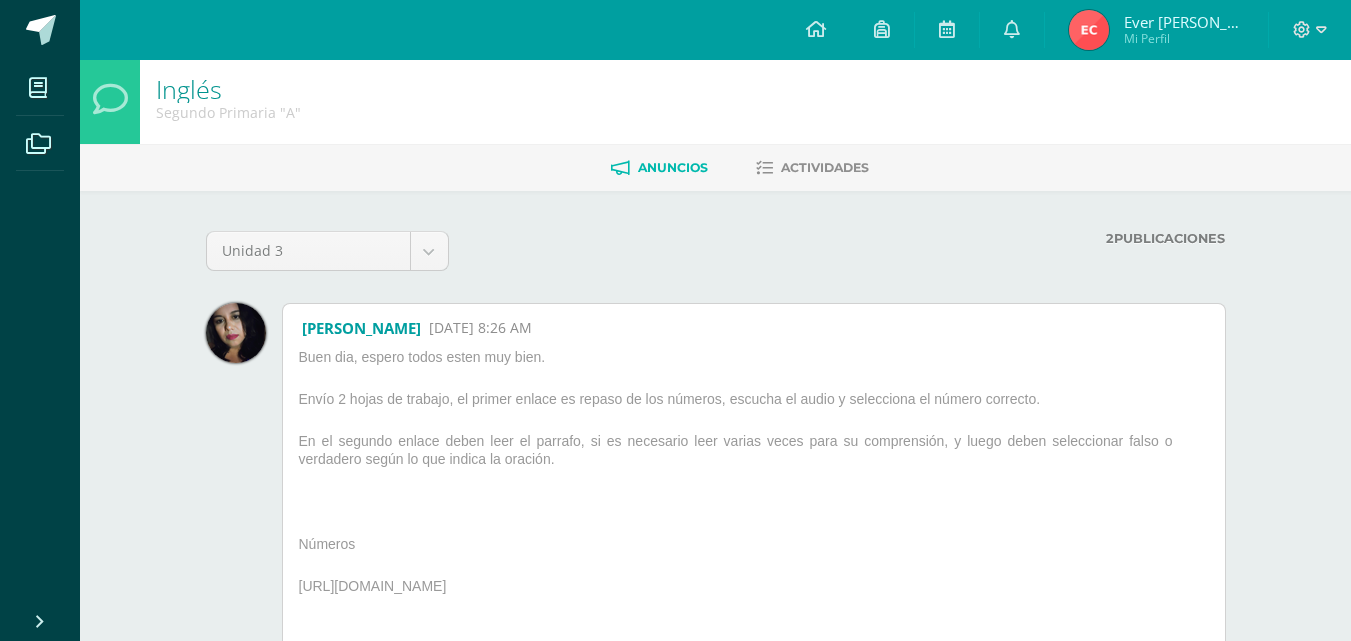 scroll, scrollTop: 0, scrollLeft: 0, axis: both 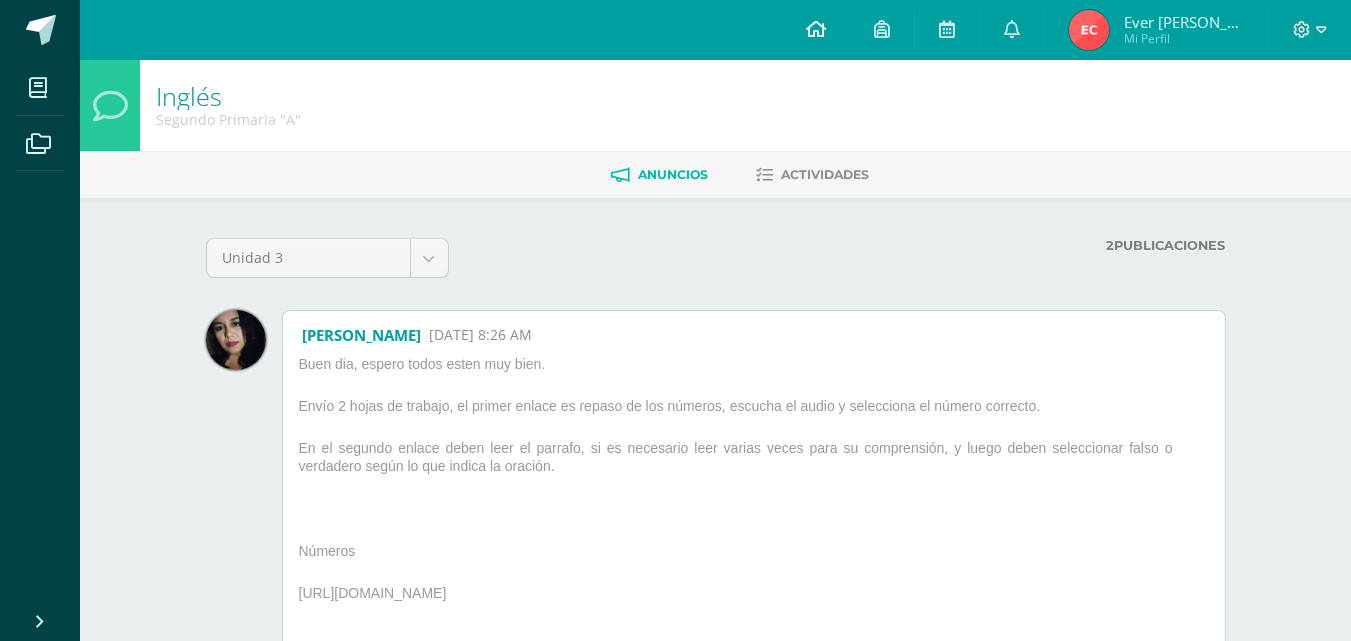 click at bounding box center (816, 29) 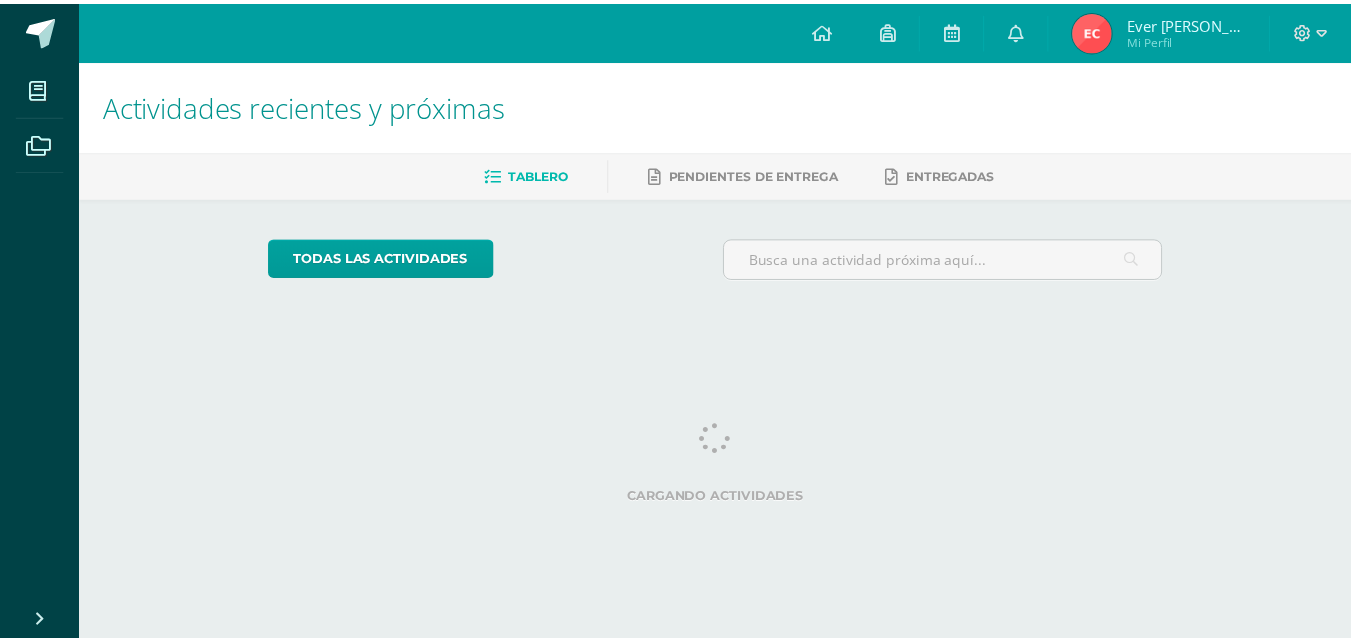 scroll, scrollTop: 0, scrollLeft: 0, axis: both 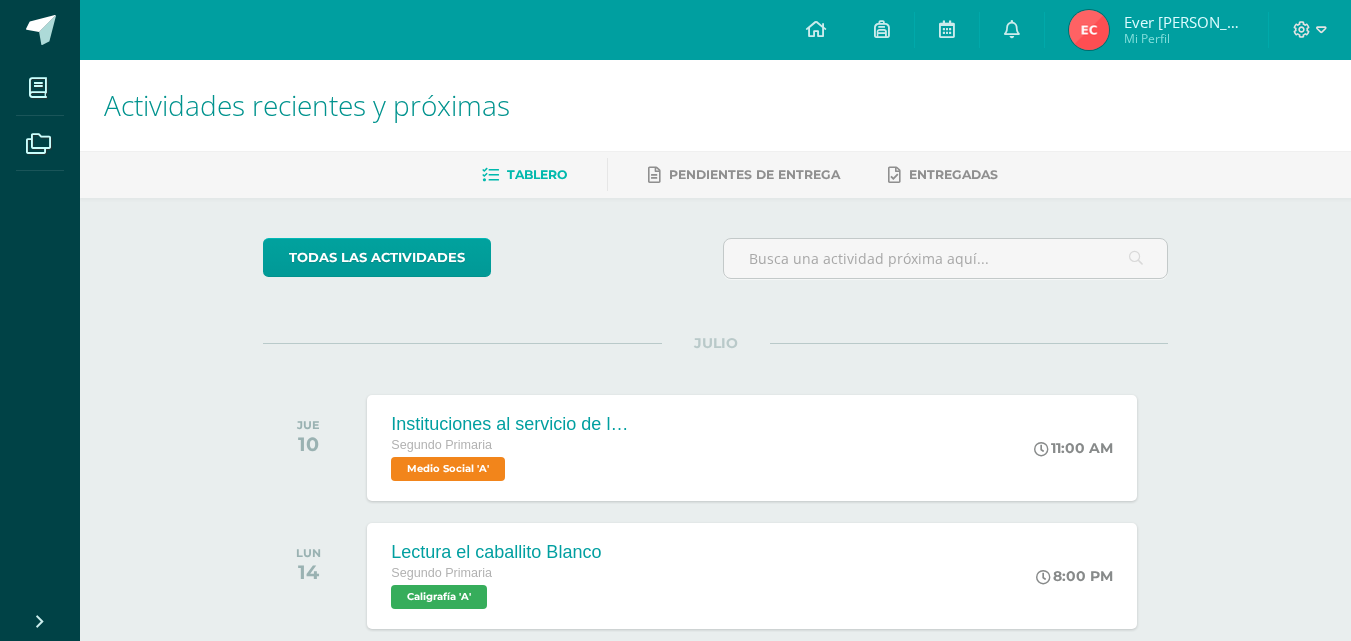 click at bounding box center [1089, 30] 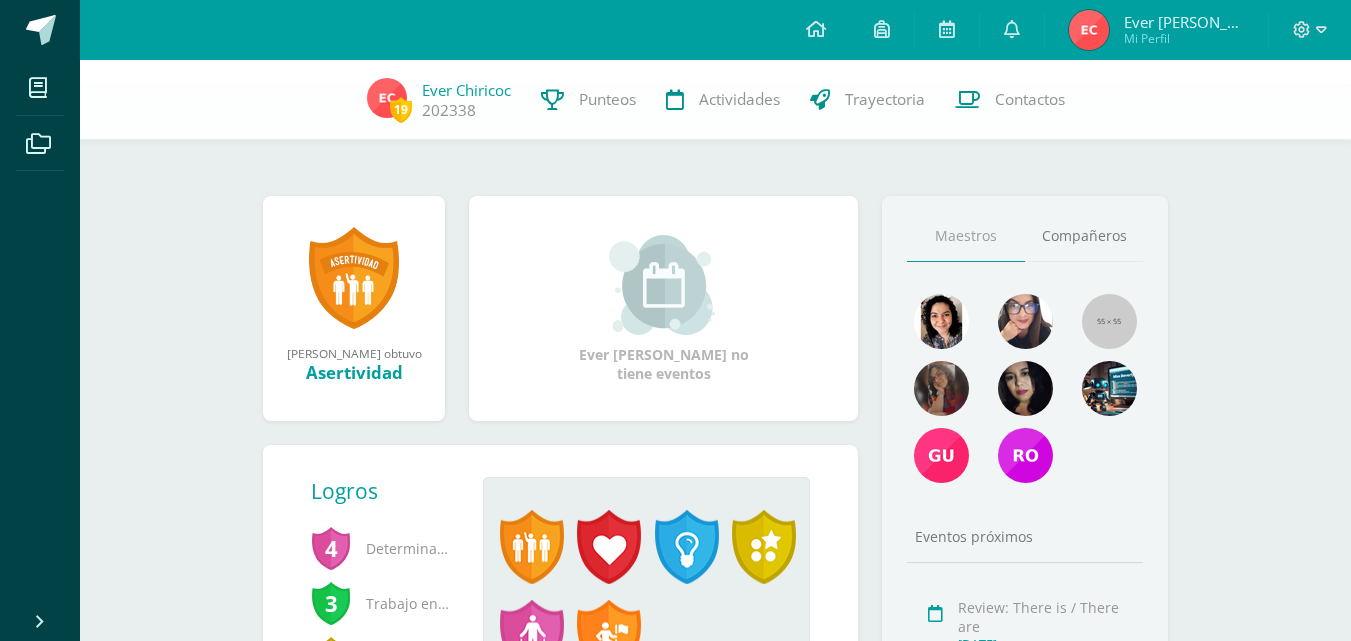 scroll, scrollTop: 0, scrollLeft: 0, axis: both 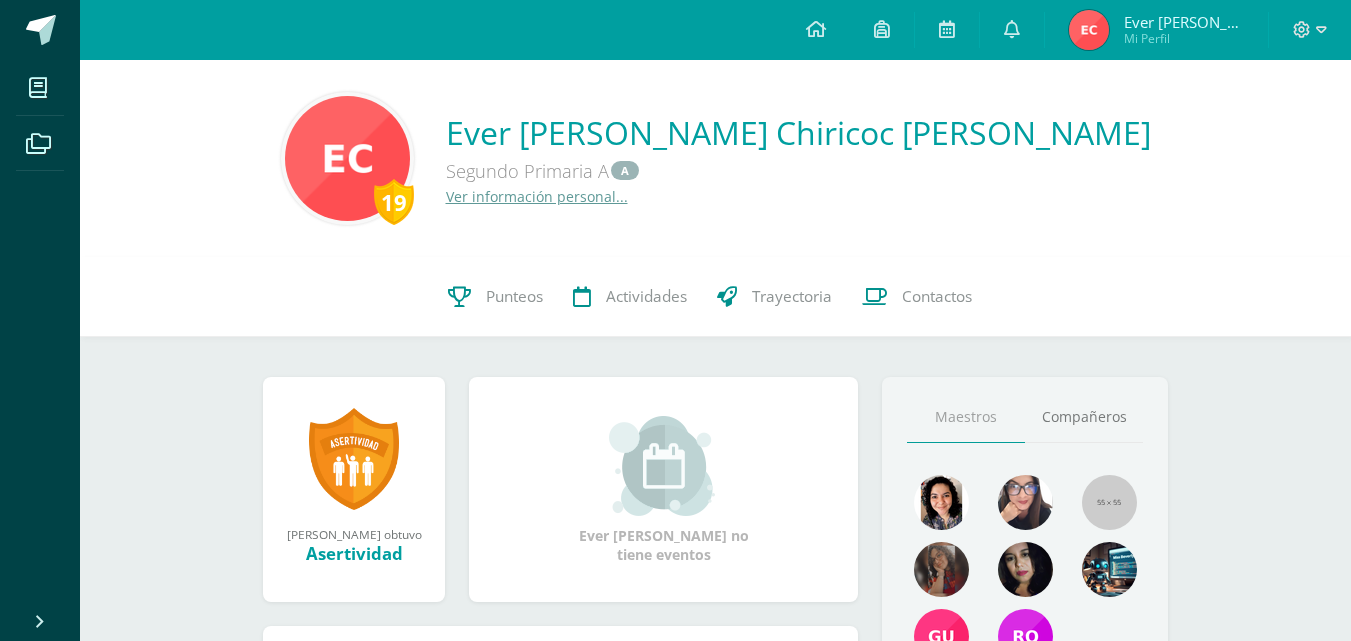 click on "19" at bounding box center (394, 202) 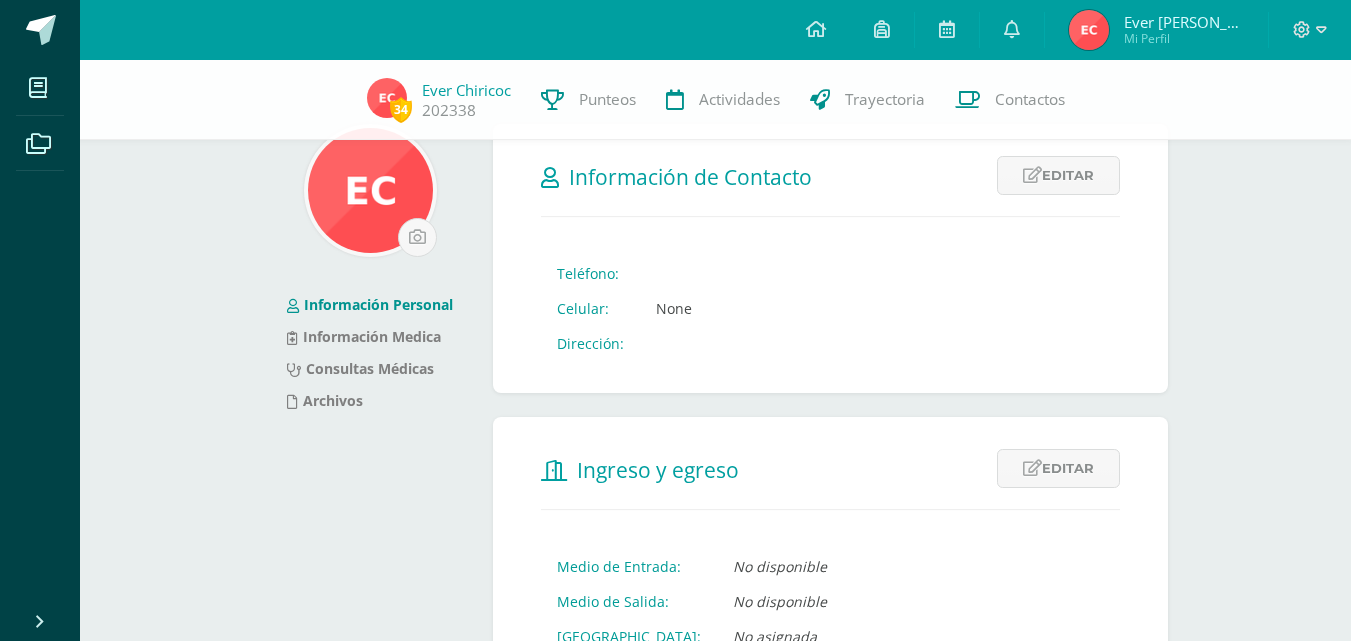 scroll, scrollTop: 0, scrollLeft: 0, axis: both 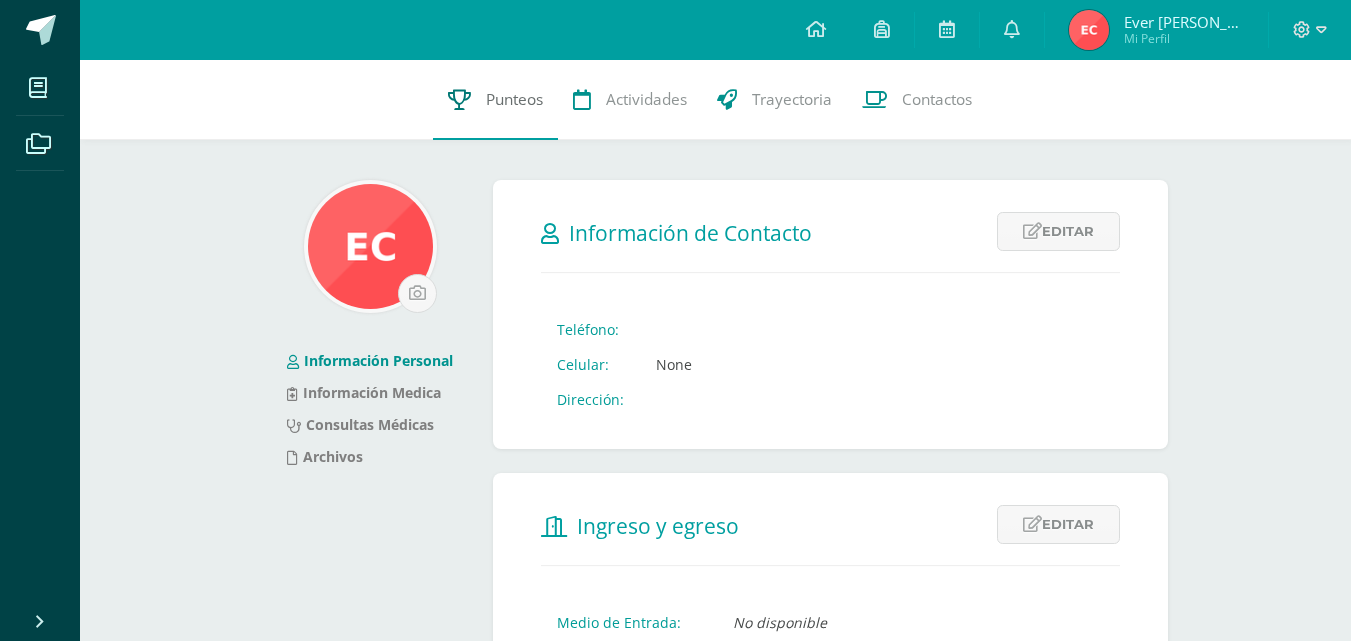 click on "Punteos" at bounding box center [514, 99] 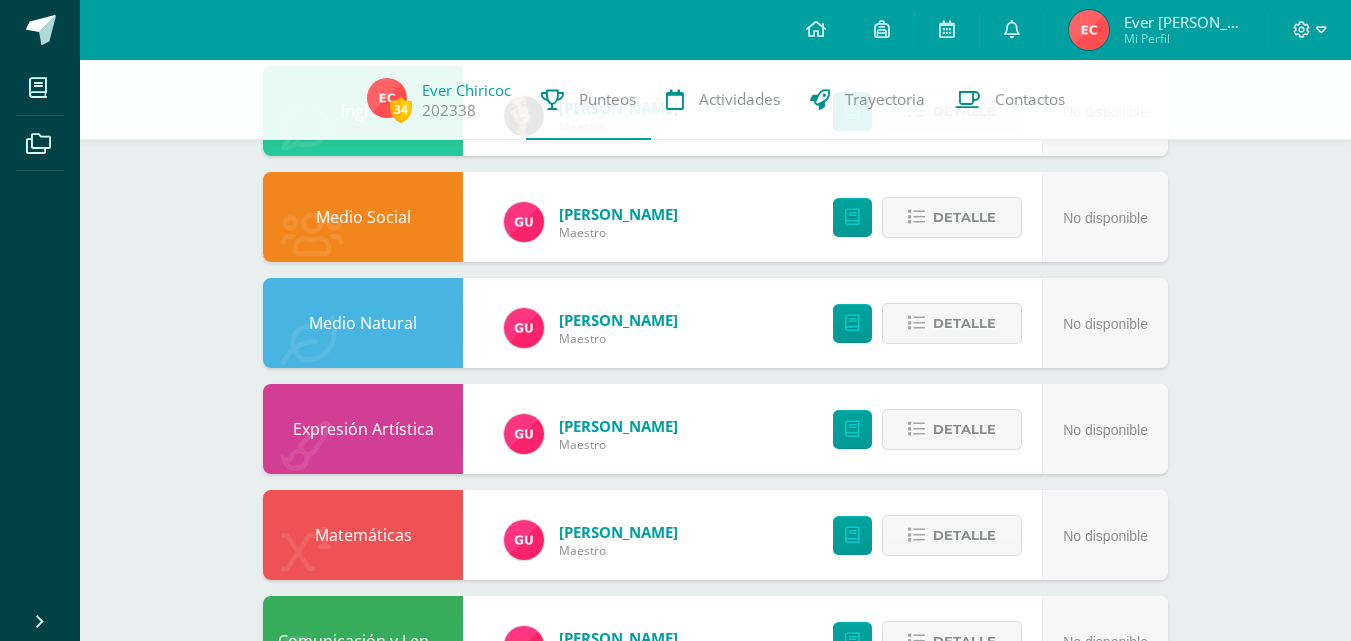 scroll, scrollTop: 0, scrollLeft: 0, axis: both 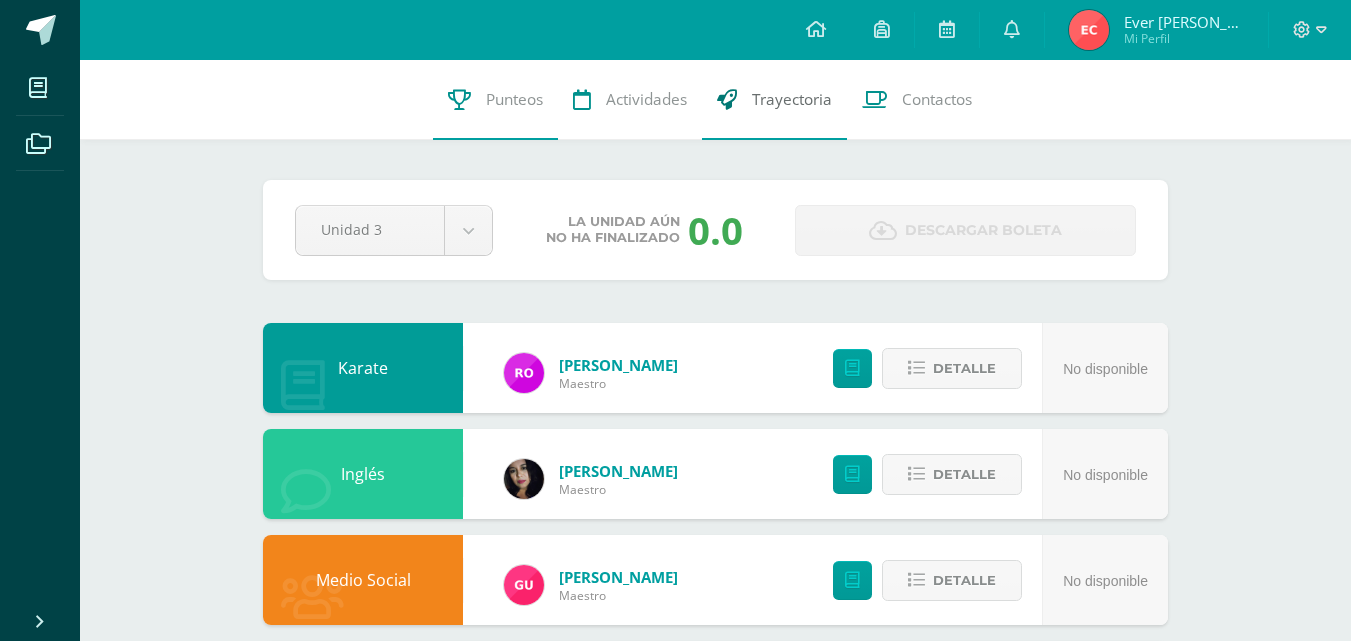 click on "Trayectoria" at bounding box center (792, 99) 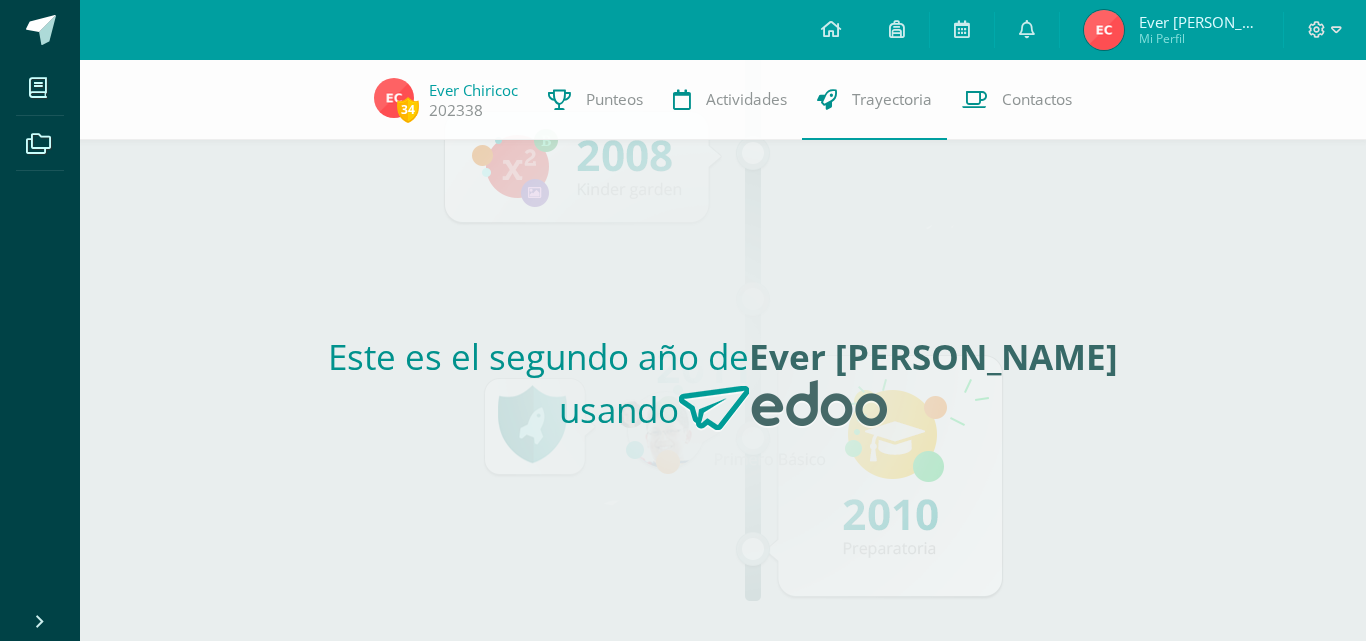 scroll, scrollTop: 0, scrollLeft: 0, axis: both 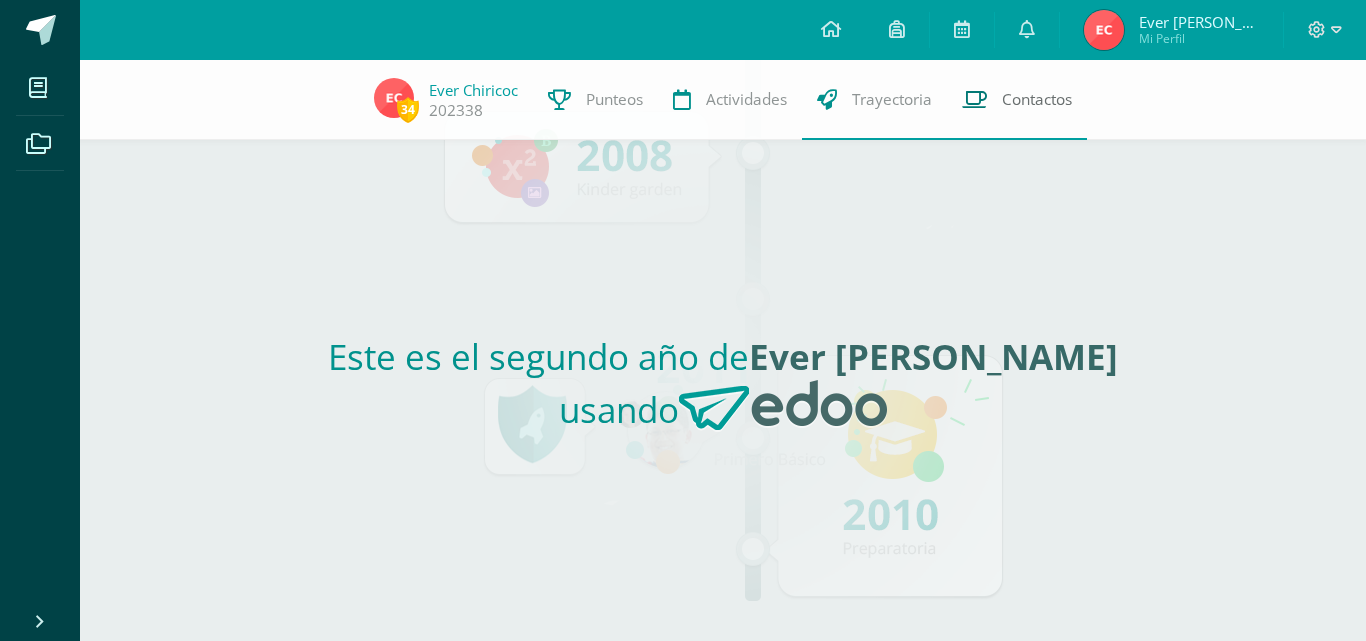click on "Contactos" at bounding box center [1037, 99] 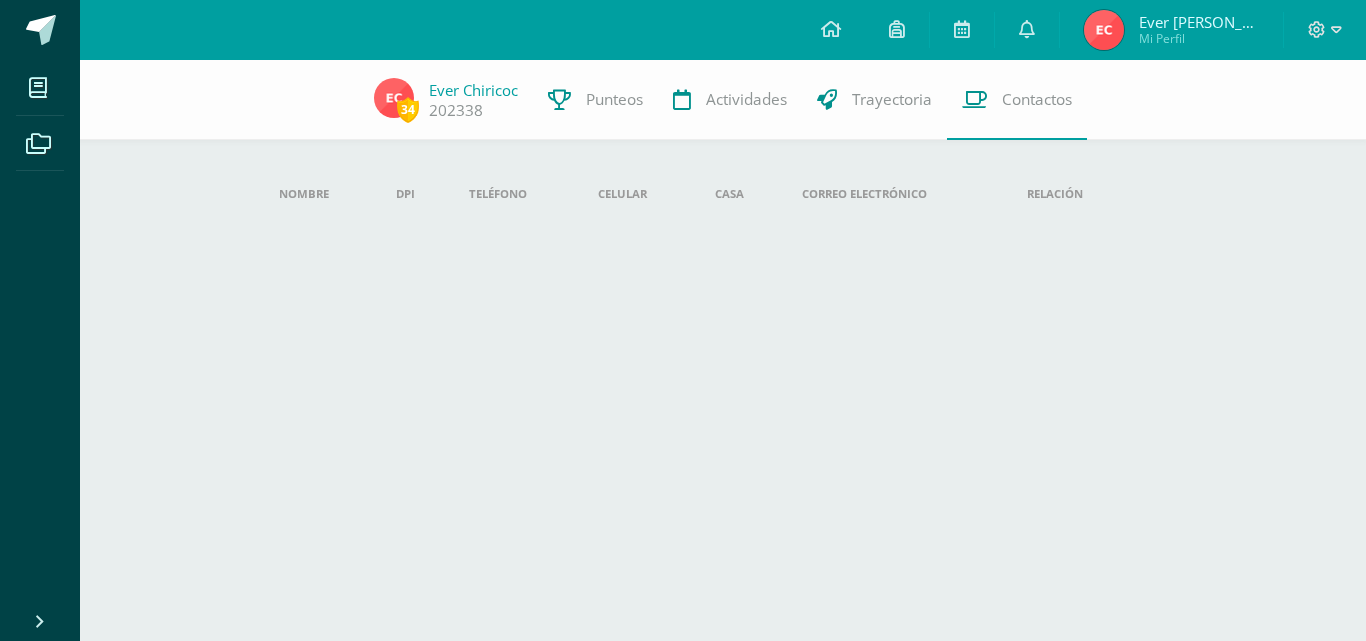 scroll, scrollTop: 0, scrollLeft: 0, axis: both 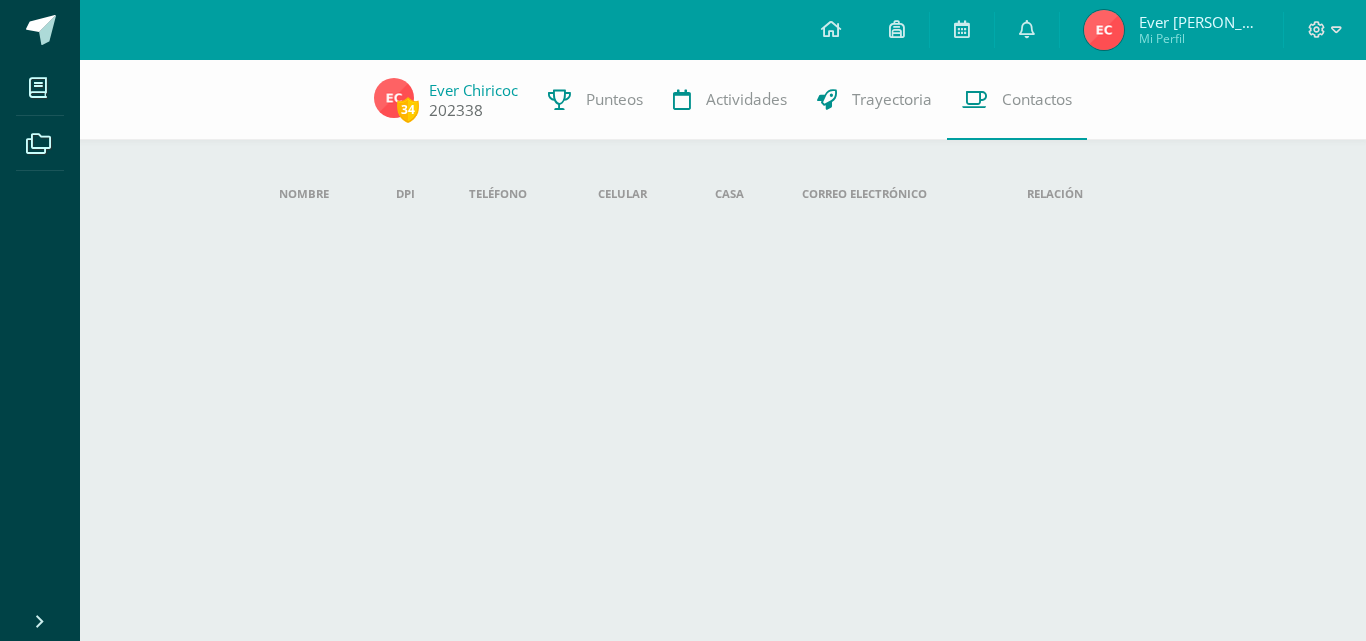 click on "34" at bounding box center [408, 109] 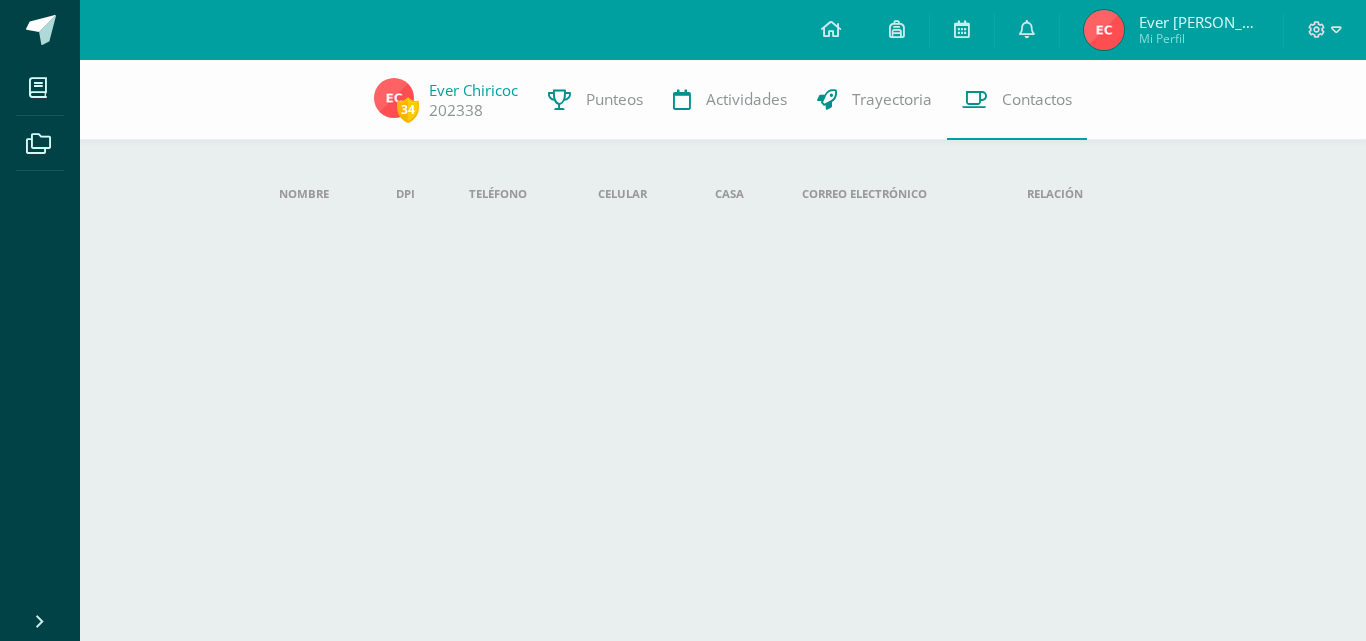 click on "Mis cursos Archivos Cerrar panel
Caligrafía
Segundo
Primaria
"A"
Computación
Segundo
Primaria
"A"
Comunicación y Lenguaje
Segundo
Primaria
"A"
Expresión Artística
Segundo
Primaria
"A"
Física
Segundo
Primaria
"A"
Formación Ciudadana
Ver Todos los Cursos Mi Perfil Avisos" at bounding box center (683, 145) 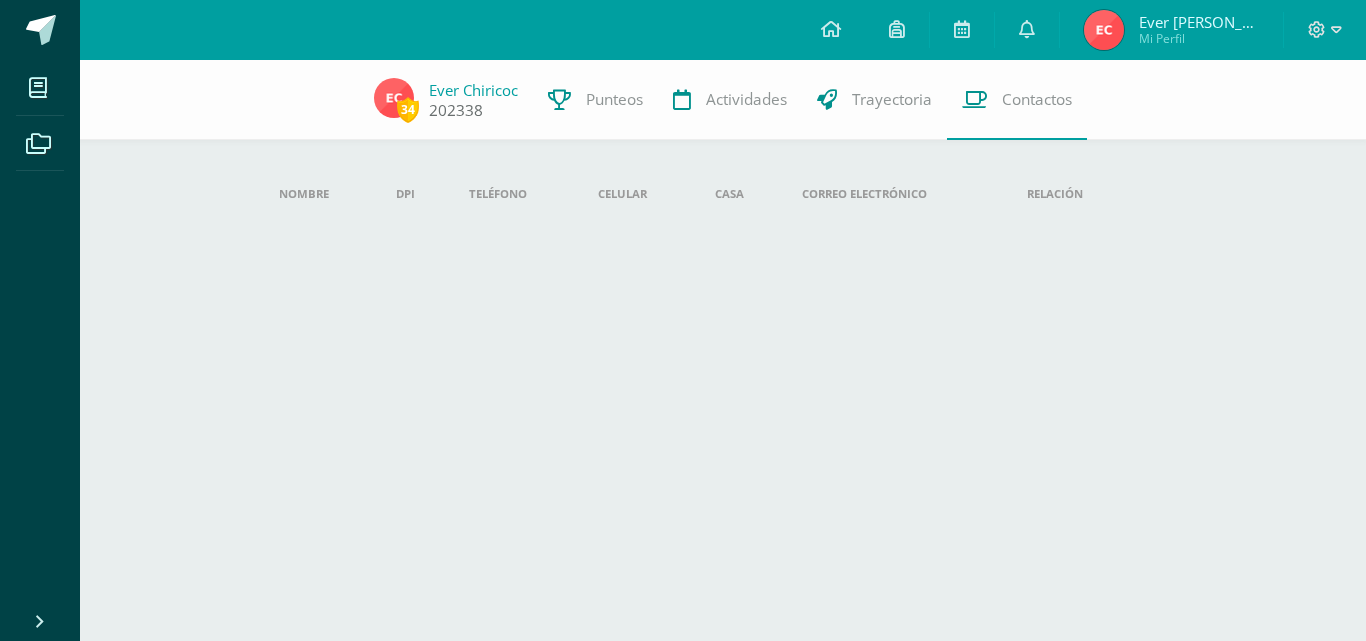 click on "Ever Chiricoc" at bounding box center (473, 90) 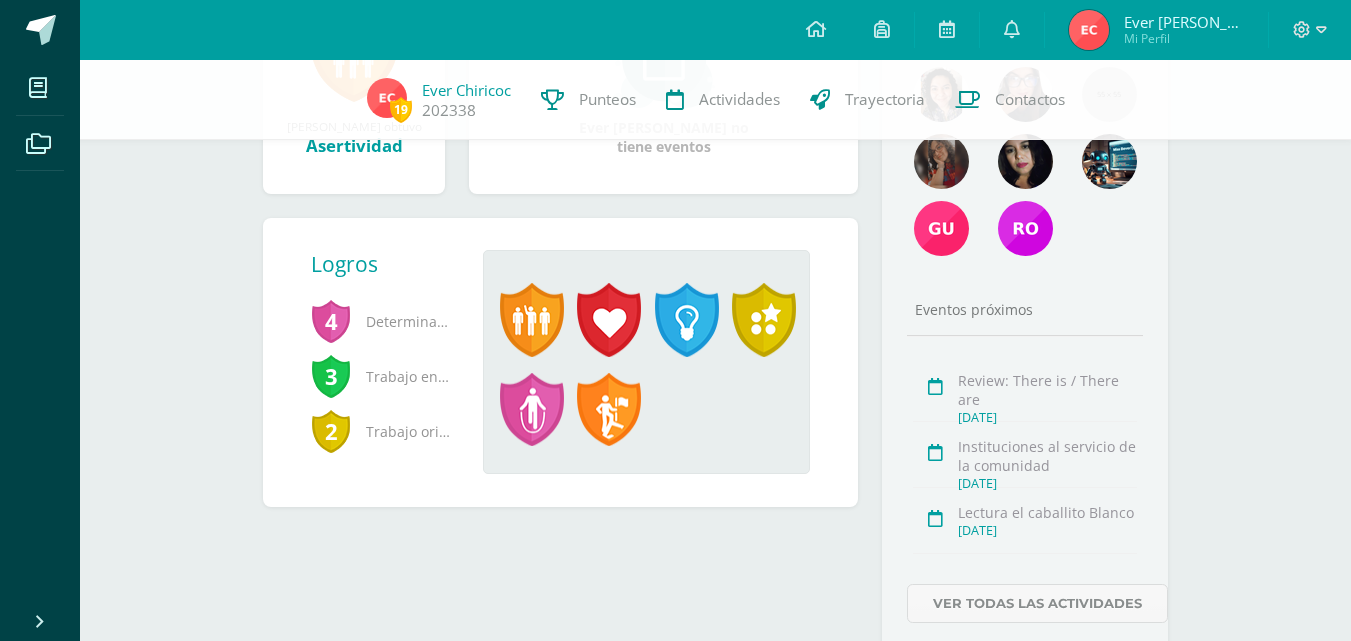 scroll, scrollTop: 481, scrollLeft: 0, axis: vertical 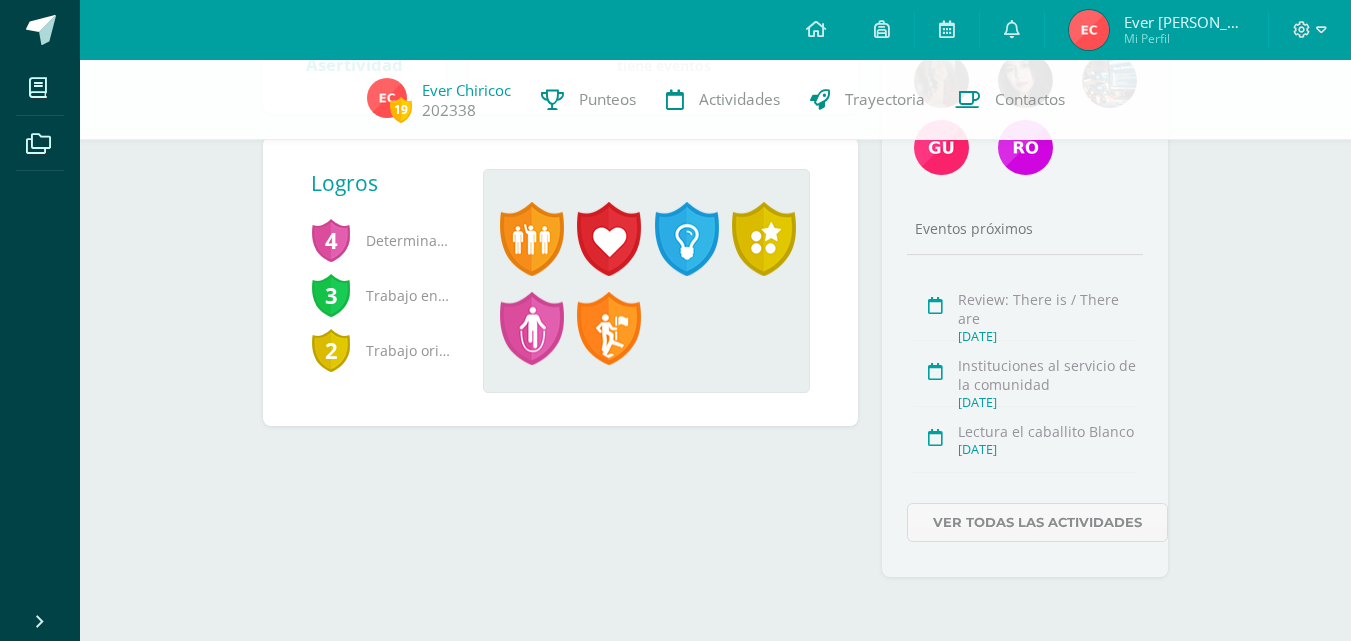 click on "Instituciones al servicio de la comunidad [DATE]" at bounding box center [1025, 374] 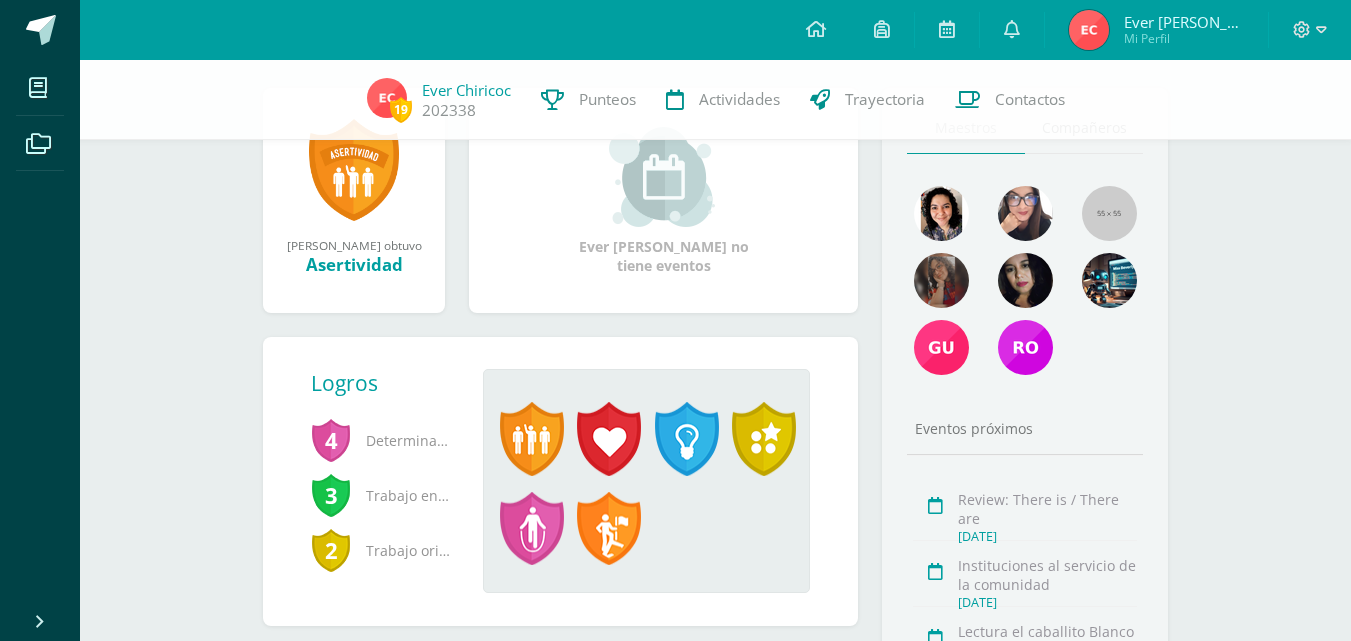 scroll, scrollTop: 381, scrollLeft: 0, axis: vertical 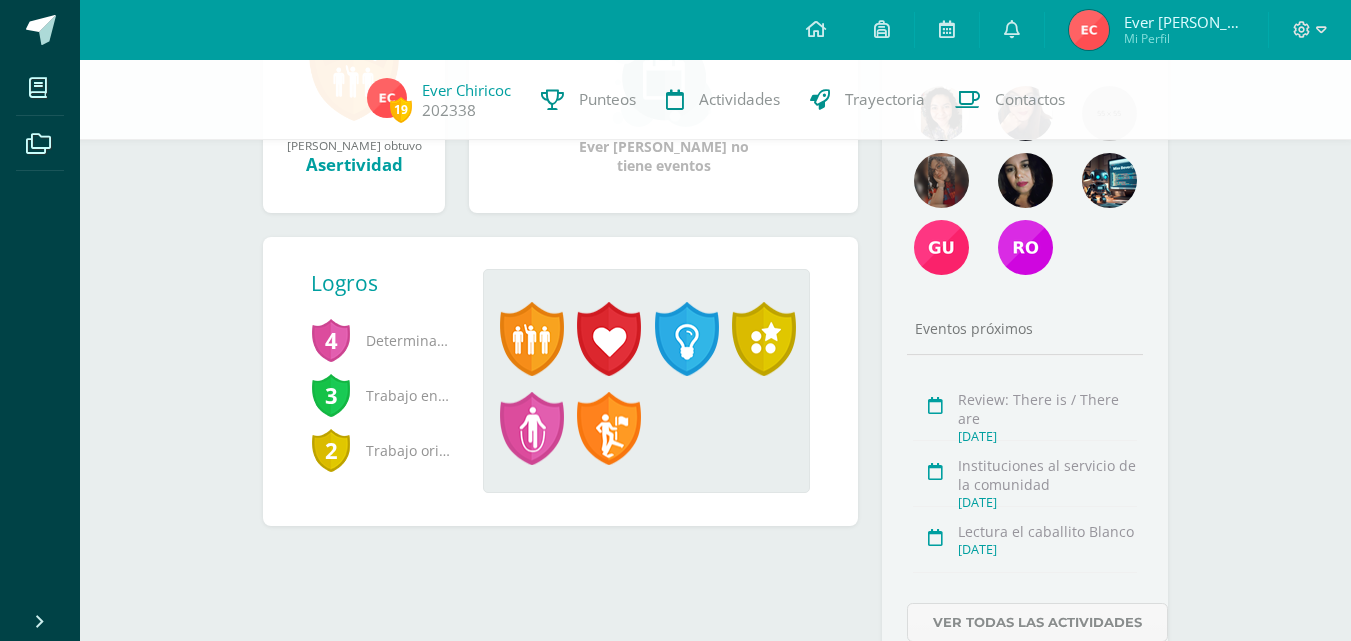 click on "4" at bounding box center [331, 340] 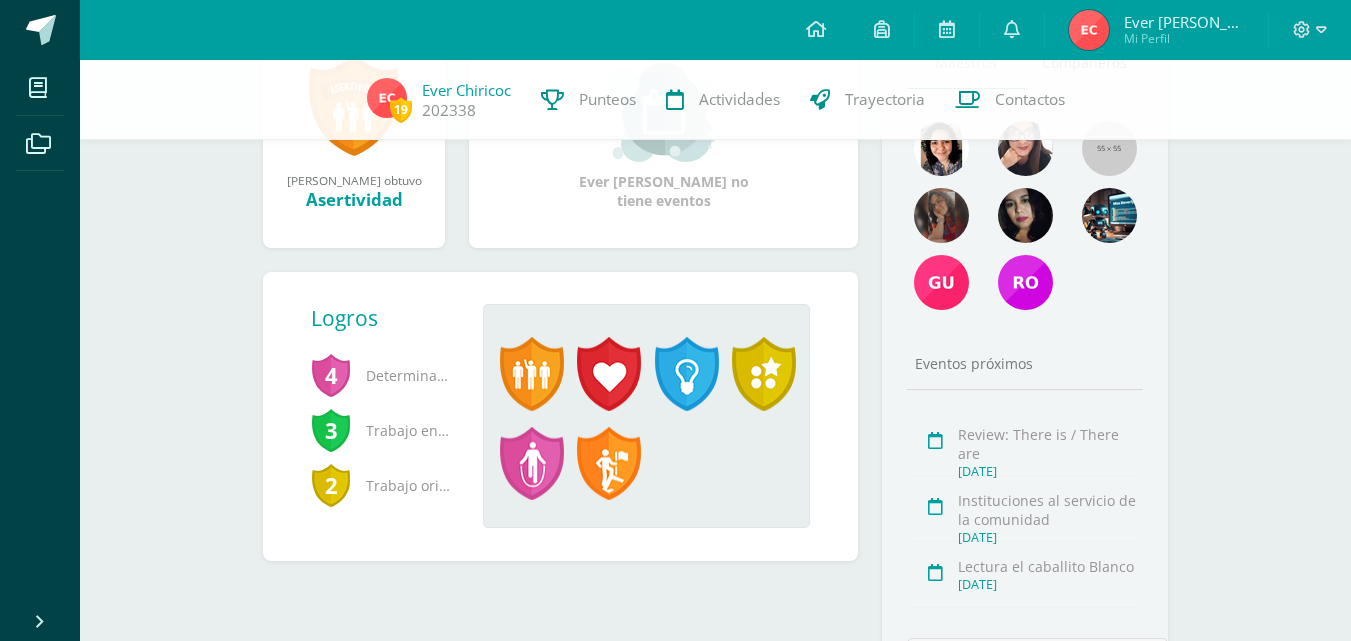 scroll, scrollTop: 381, scrollLeft: 0, axis: vertical 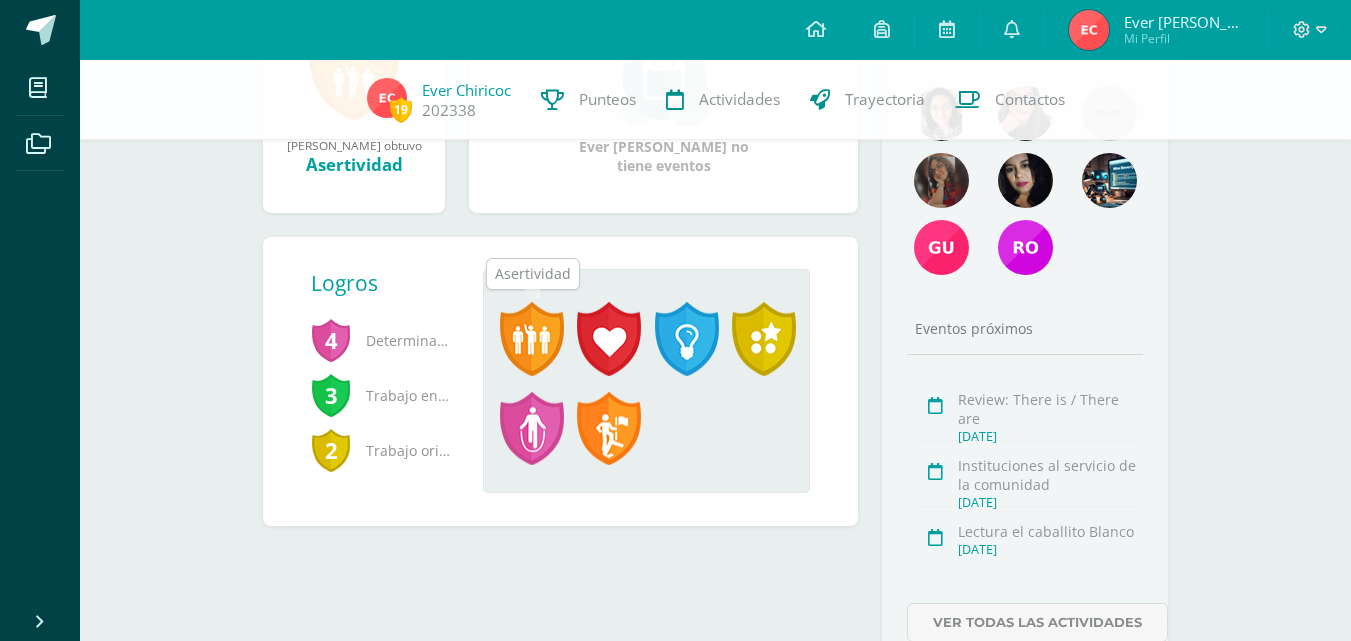 click at bounding box center (532, 339) 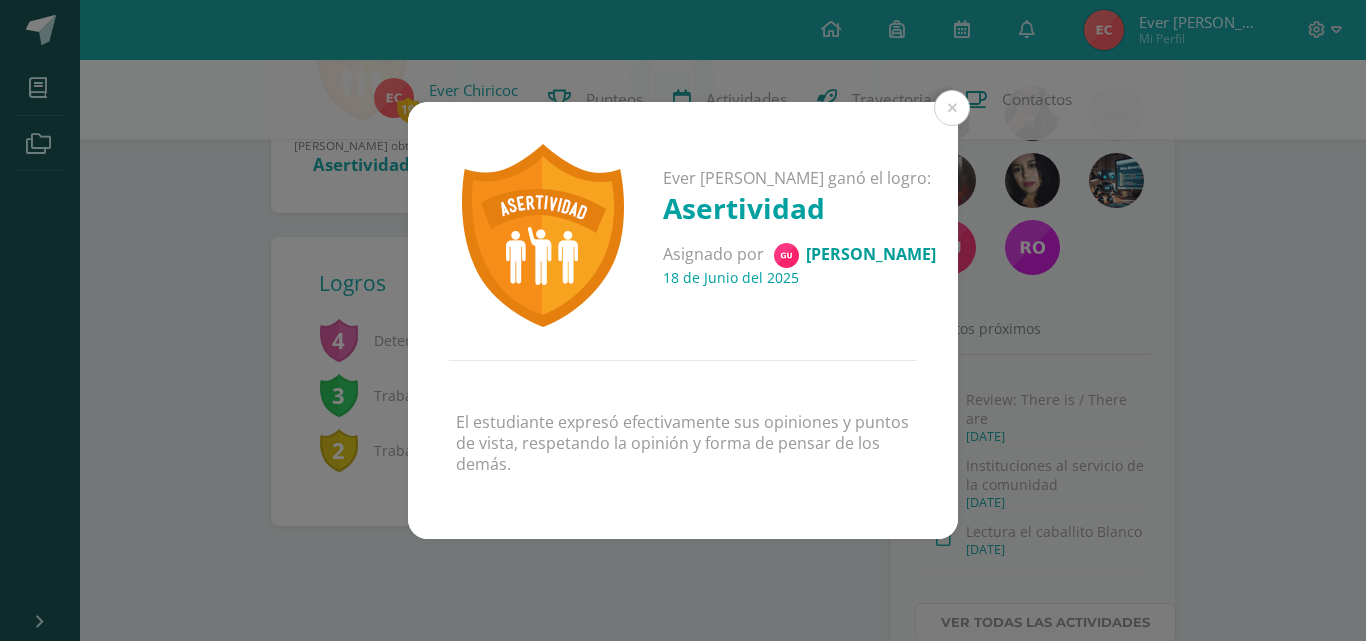 click on "[PERSON_NAME] ganó el logro:   Asertividad   Asignado por
[PERSON_NAME]
[DATE][PERSON_NAME]
El estudiante expresó efectivamente sus opiniones y puntos de vista, respetando la opinión y forma de pensar de los demás." at bounding box center [683, 320] 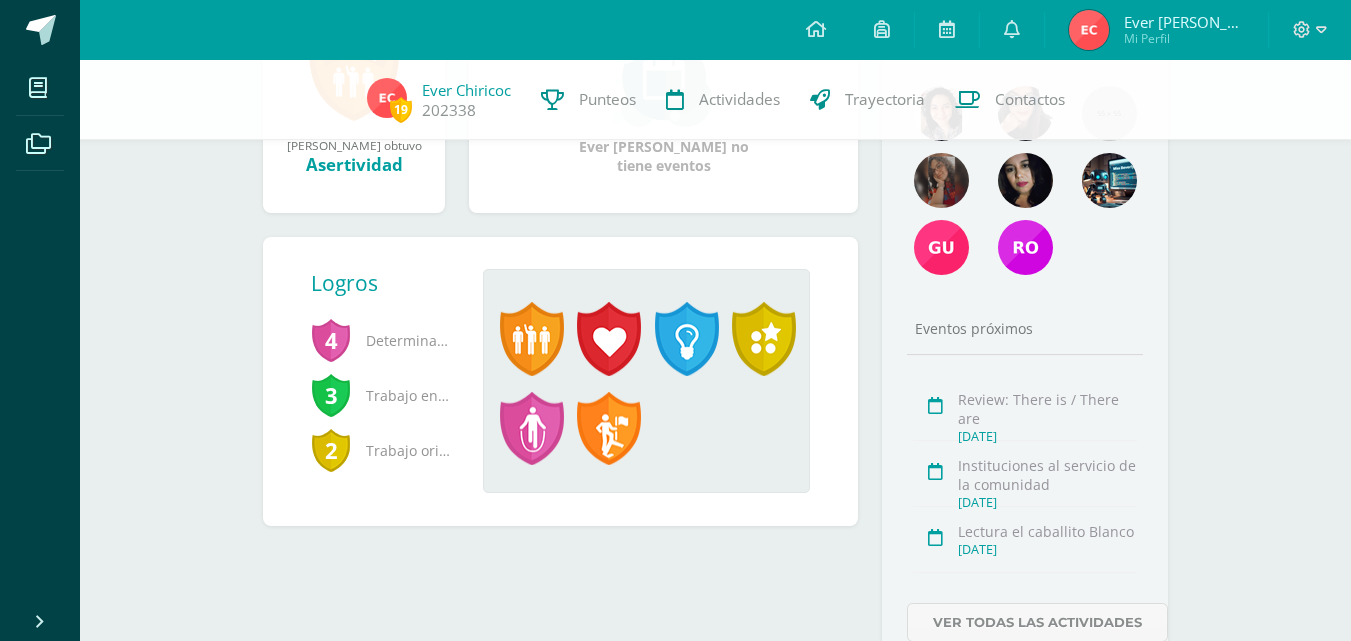 click on "Trabajo en equipo" at bounding box center (381, 395) 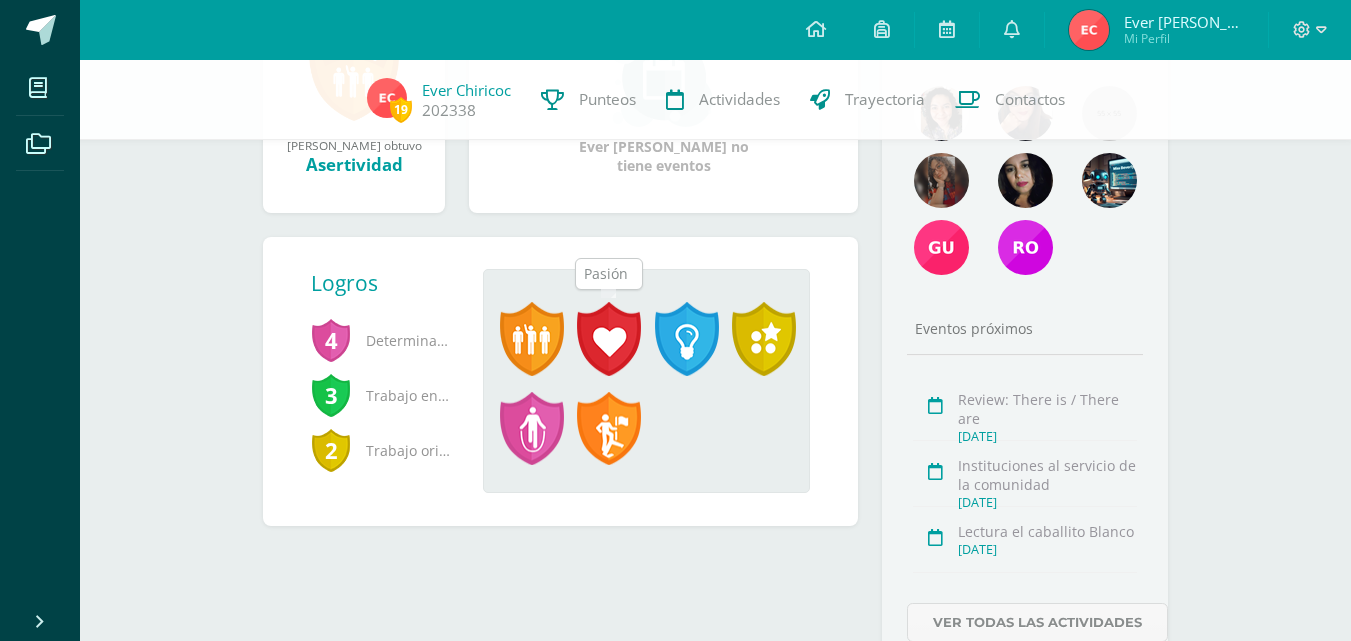 click at bounding box center (609, 339) 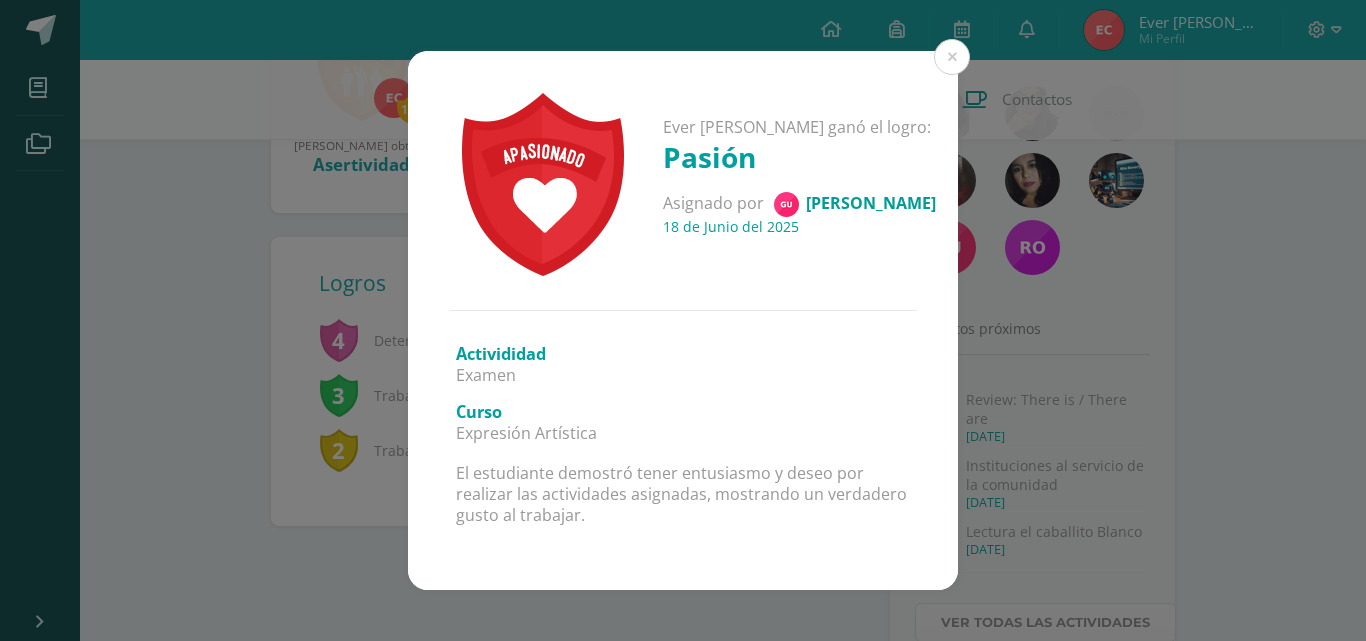 click on "[PERSON_NAME] ganó el logro:   Pasión    Asignado por
[PERSON_NAME]
[DATE][PERSON_NAME]
Activididad Examen Curso Expresión Artística
El estudiante demostró tener  entusiasmo  y deseo por realizar las actividades asignadas, mostrando un verdadero gusto al trabajar." at bounding box center (683, 320) 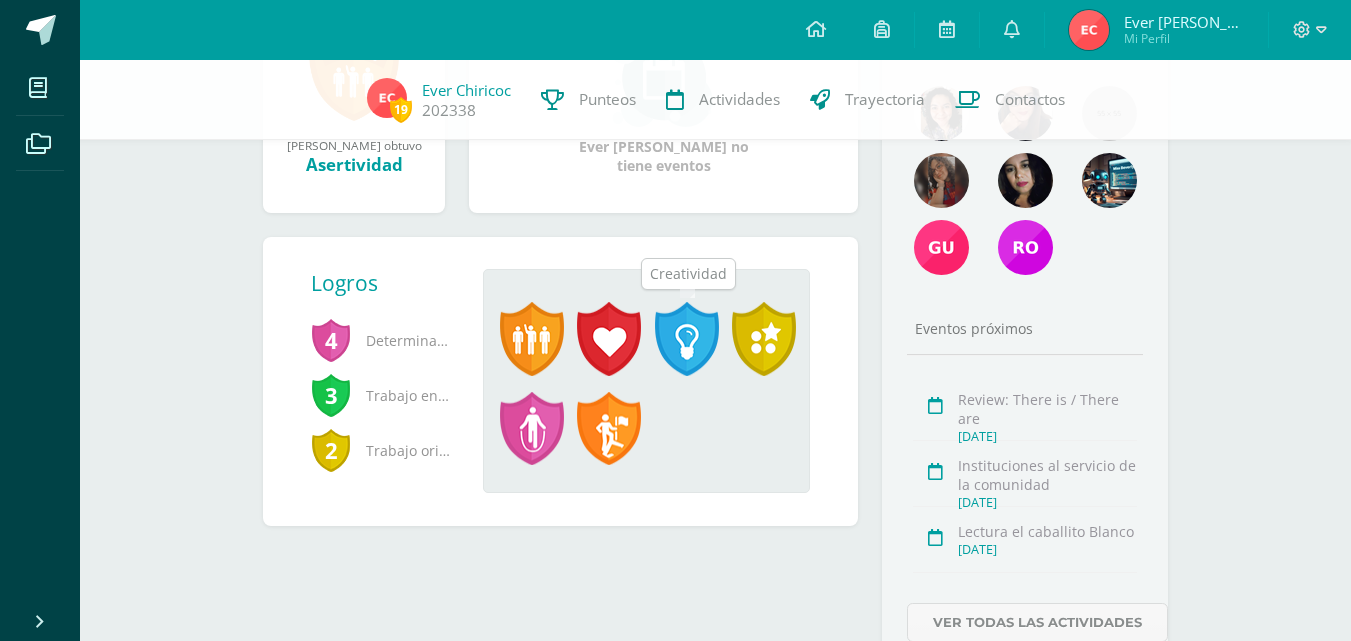 click at bounding box center (687, 339) 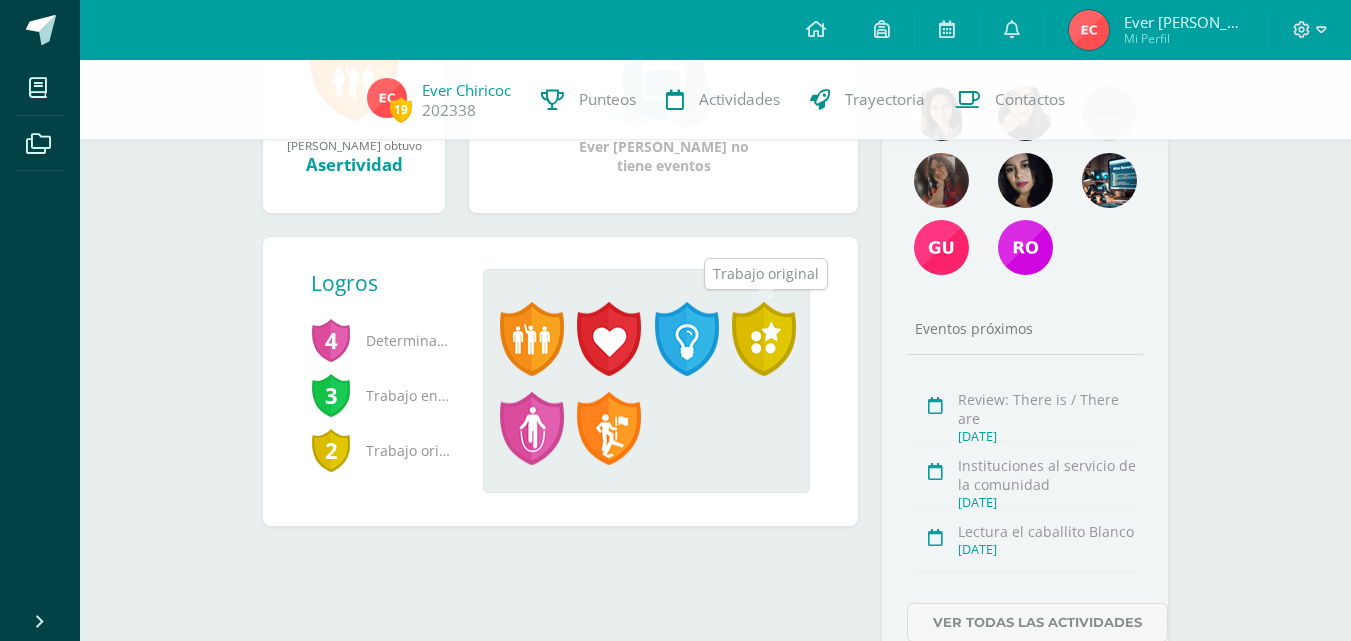 click at bounding box center (764, 339) 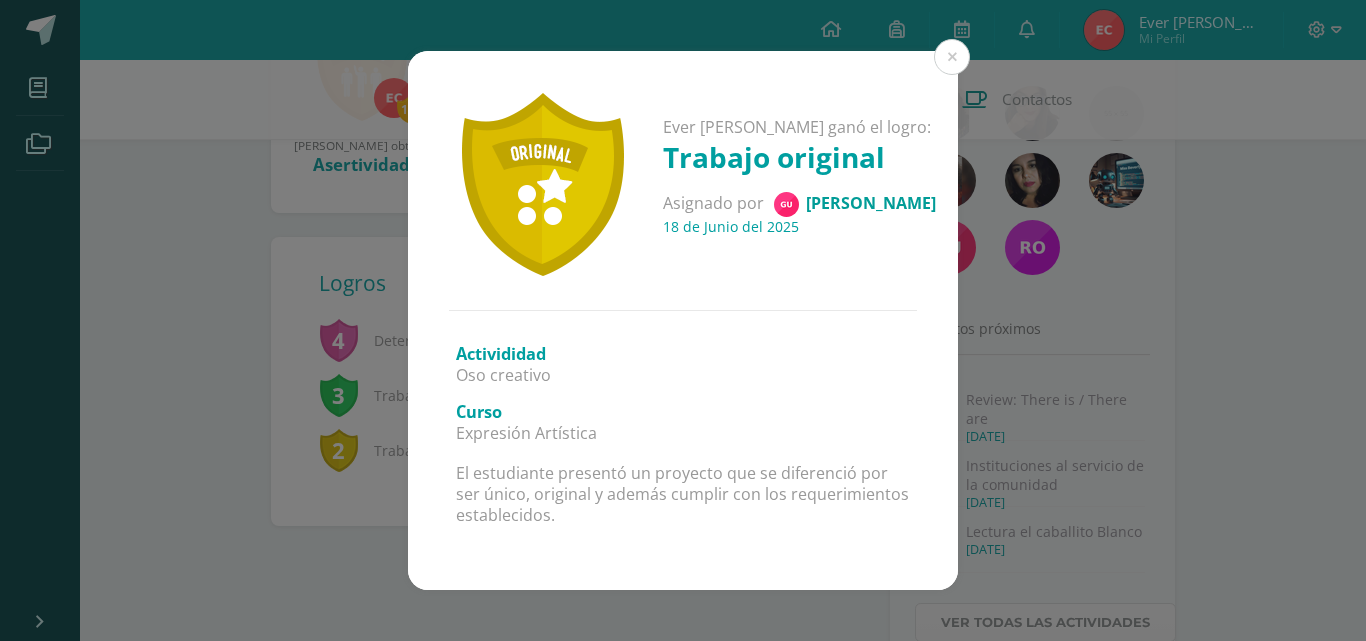 click on "Ever [PERSON_NAME] ganó el logro:   Trabajo original   Asignado por
[PERSON_NAME]
[DATE][PERSON_NAME]
Activididad Oso creativo Curso Expresión Artística
El estudiante presentó un proyecto que se diferenció por ser único, original y además cumplir con los requerimientos establecidos." at bounding box center [683, 320] 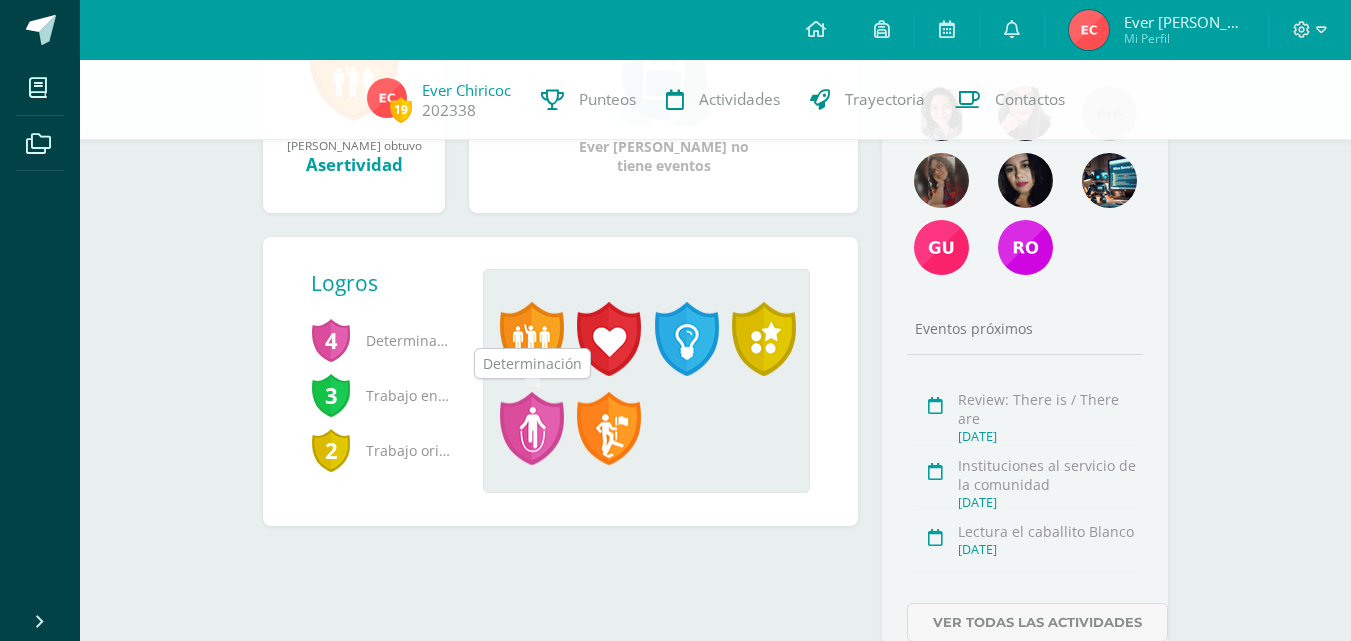 click at bounding box center (532, 429) 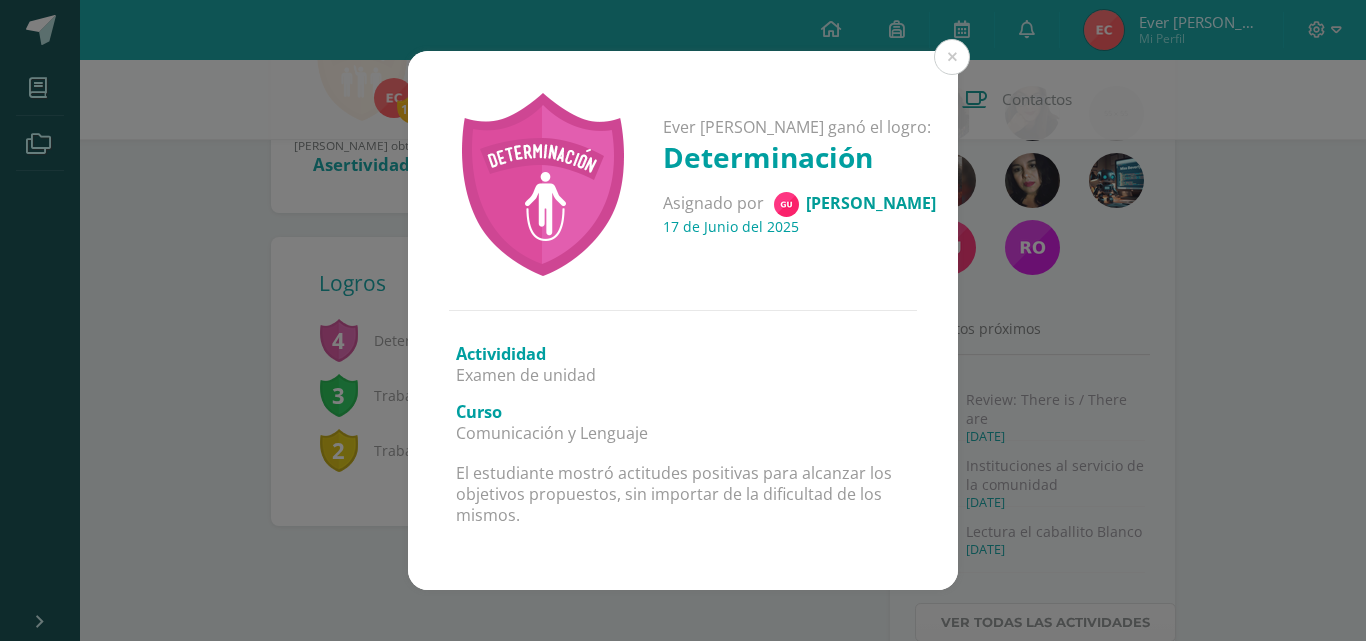 click on "[PERSON_NAME] ganó el logro:   Determinación   Asignado por
[PERSON_NAME]
[DATE][PERSON_NAME]
Activididad Examen de unidad Curso Comunicación y Lenguaje
El estudiante mostró actitudes positivas para alcanzar los objetivos propuestos, sin importar de la dificultad de los mismos." at bounding box center (683, 320) 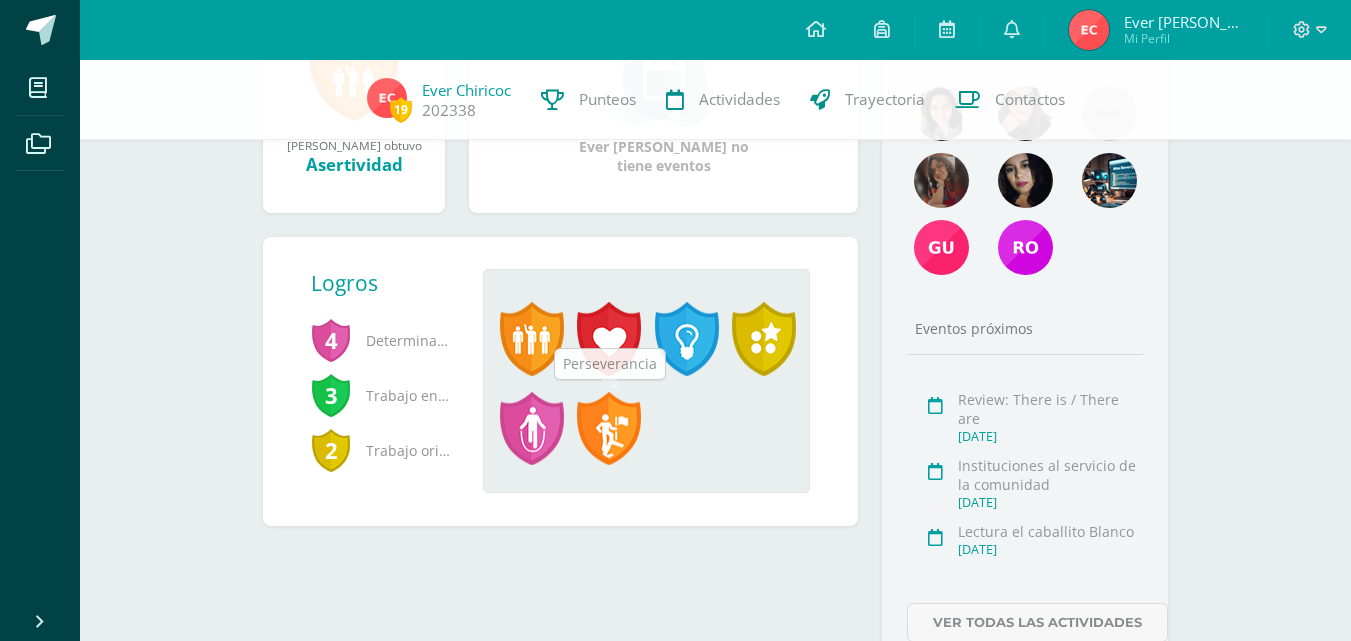click at bounding box center (609, 429) 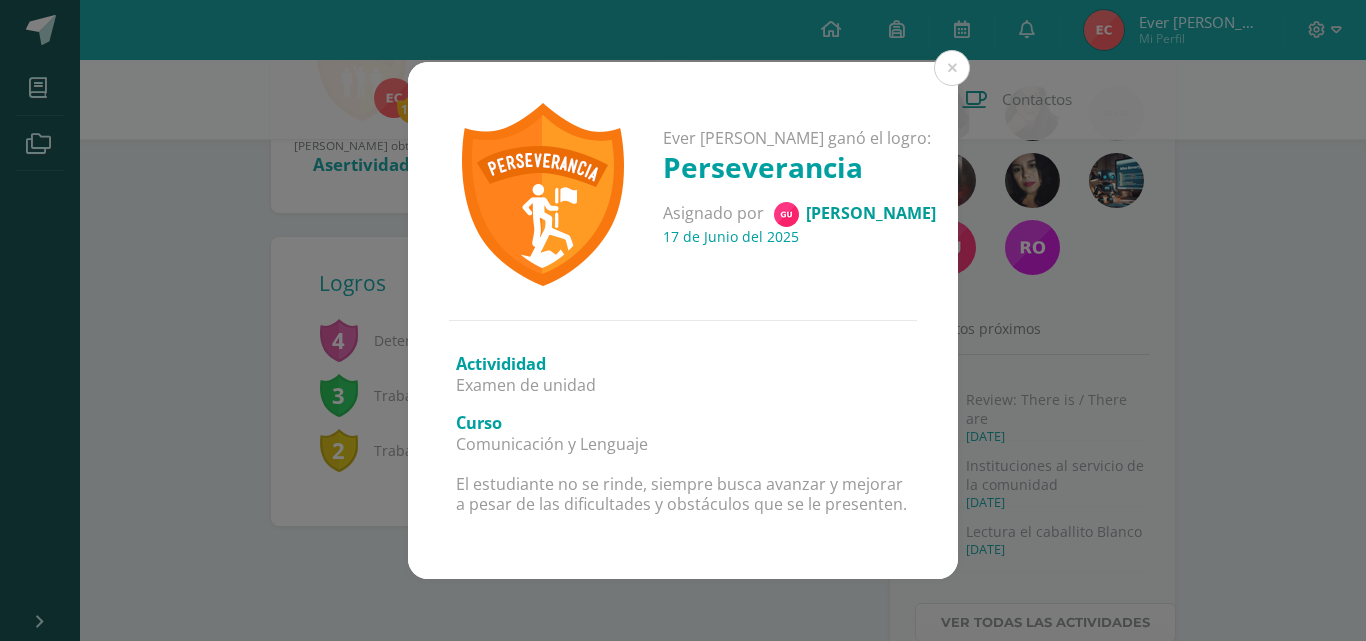 click on "[PERSON_NAME] ganó el logro:   Perseverancia   Asignado por
[PERSON_NAME]
[DATE][PERSON_NAME]
Activididad Examen de unidad Curso Comunicación y Lenguaje
El estudiante no se rinde, siempre busca avanzar y mejorar a pesar de las dificultades y obstáculos que se le presenten." at bounding box center [683, 320] 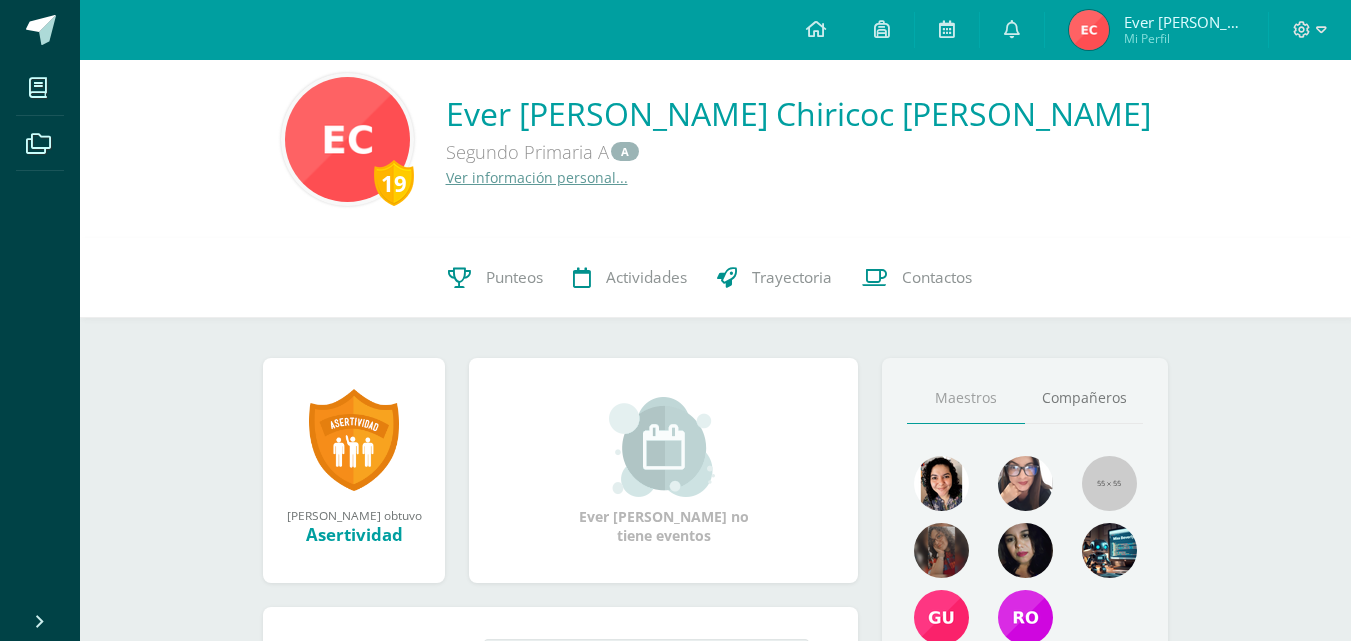 scroll, scrollTop: 0, scrollLeft: 0, axis: both 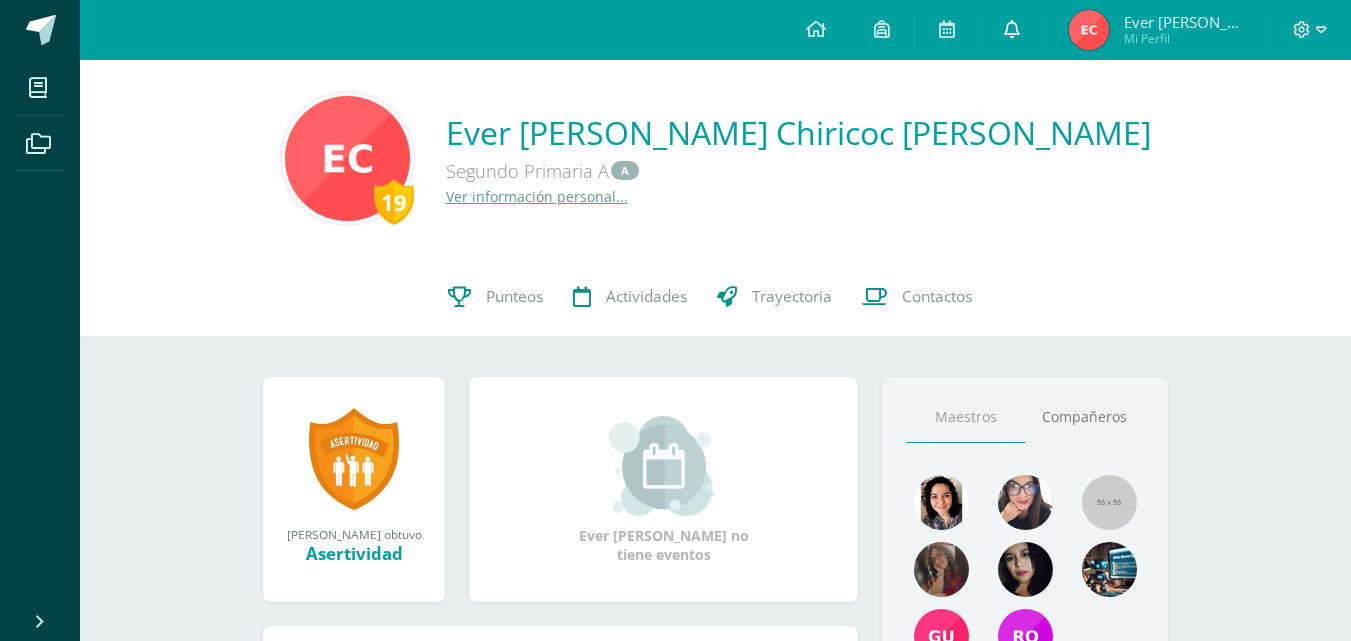 click at bounding box center (1012, 29) 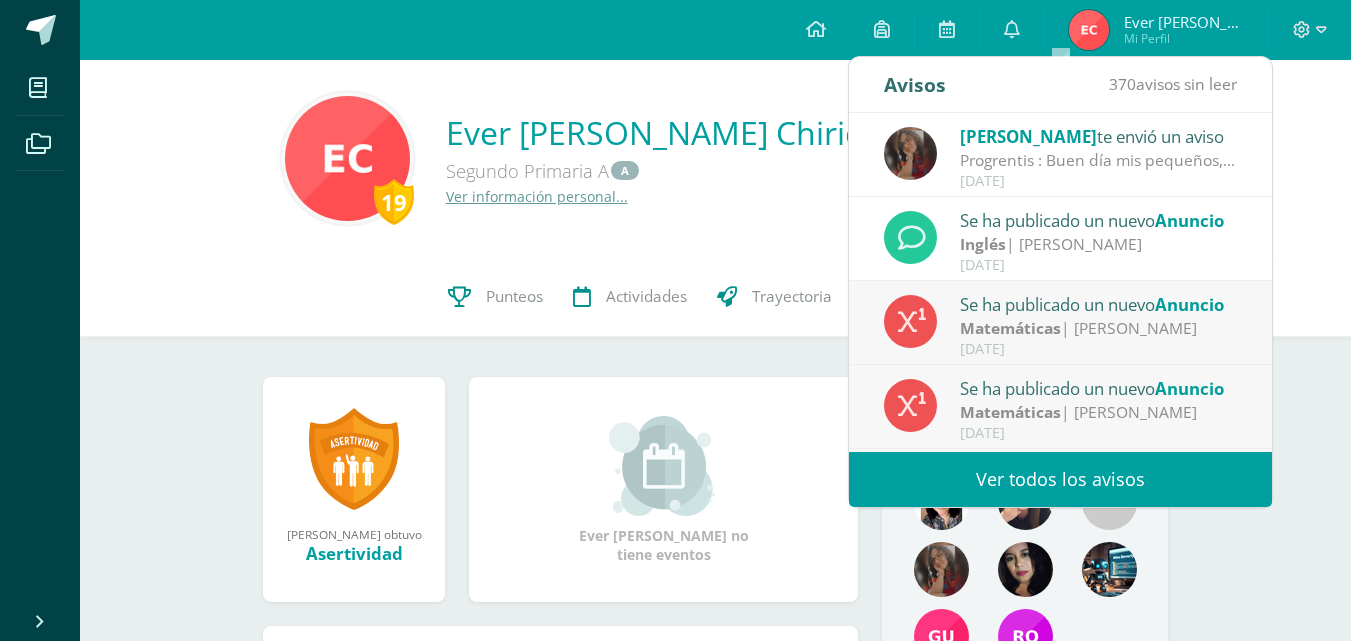 click on "Matemáticas" at bounding box center (1010, 328) 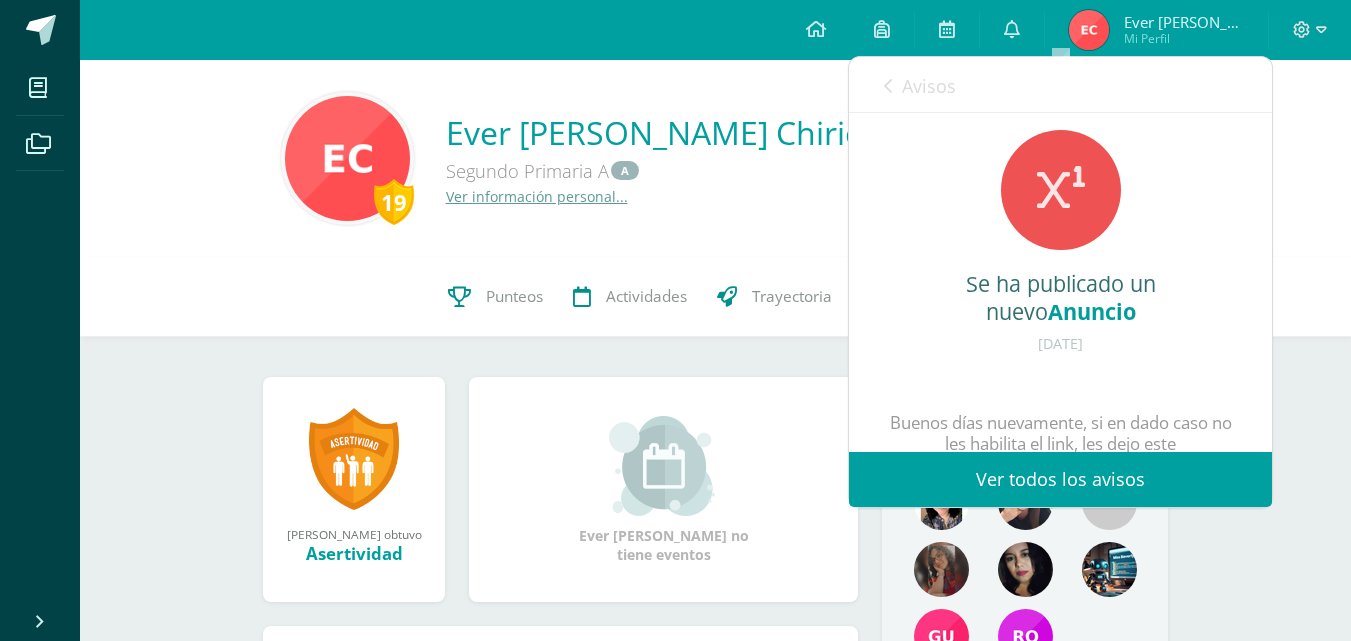 scroll, scrollTop: 0, scrollLeft: 0, axis: both 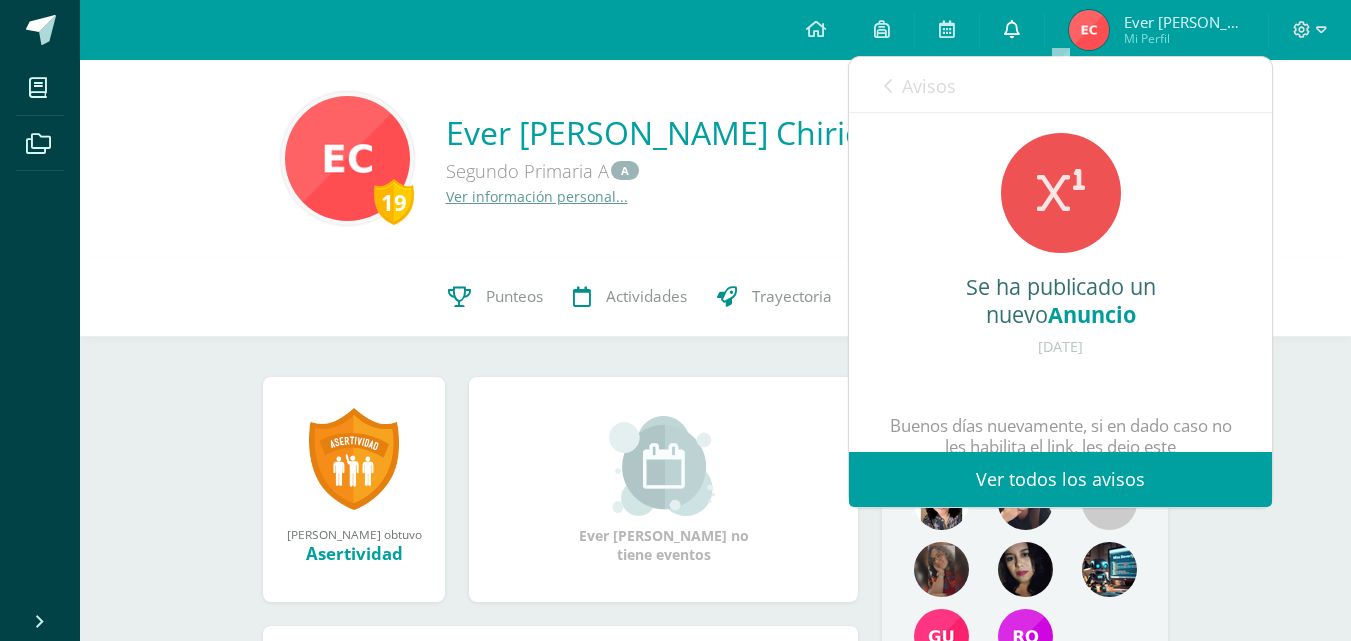 click at bounding box center [1012, 30] 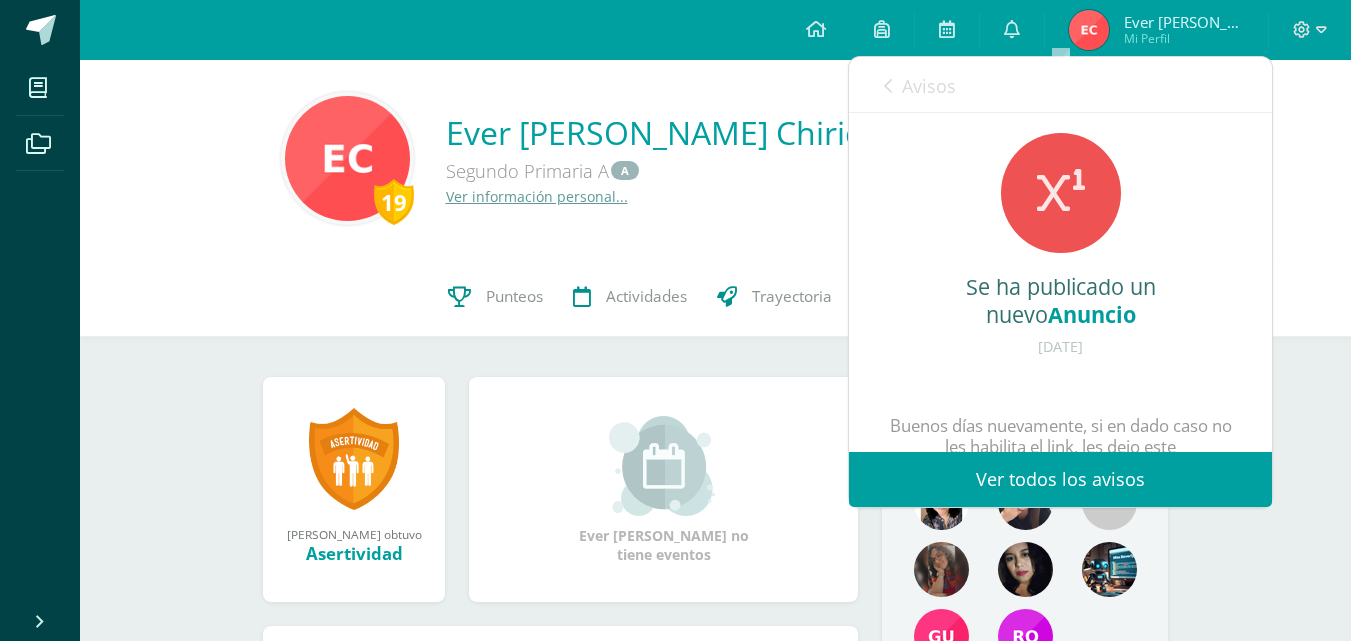 click at bounding box center (888, 86) 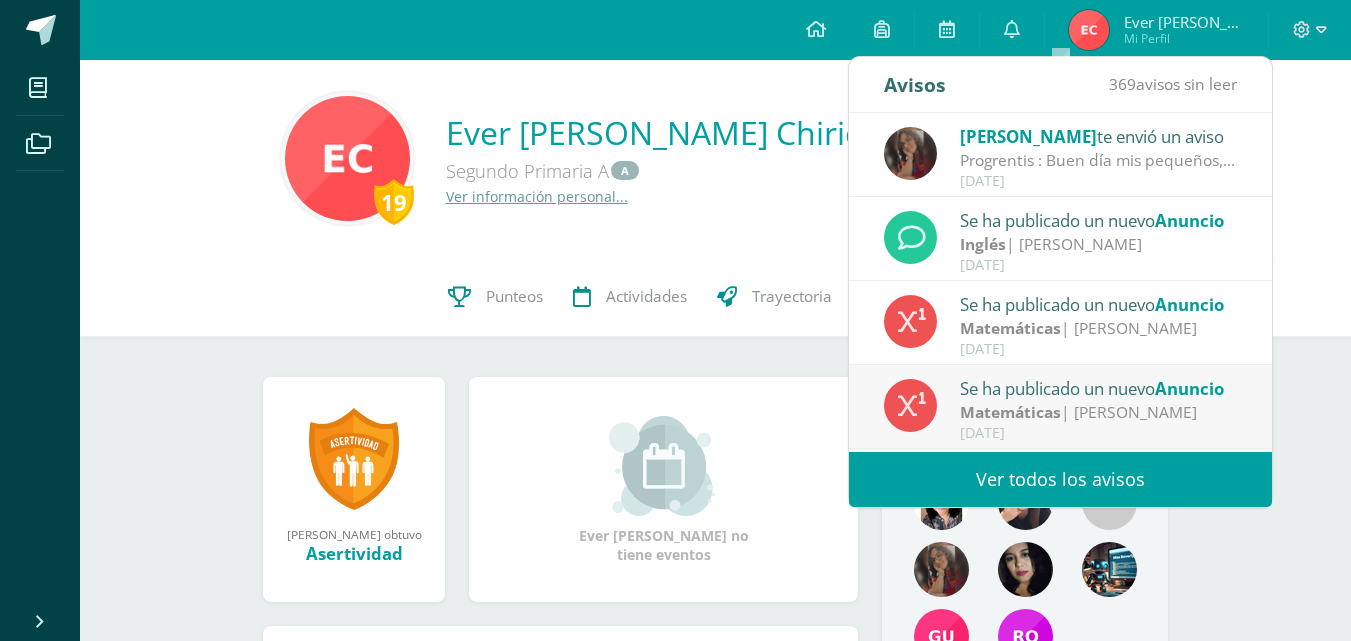 click on "Se ha publicado un nuevo  Anuncio" at bounding box center [1099, 388] 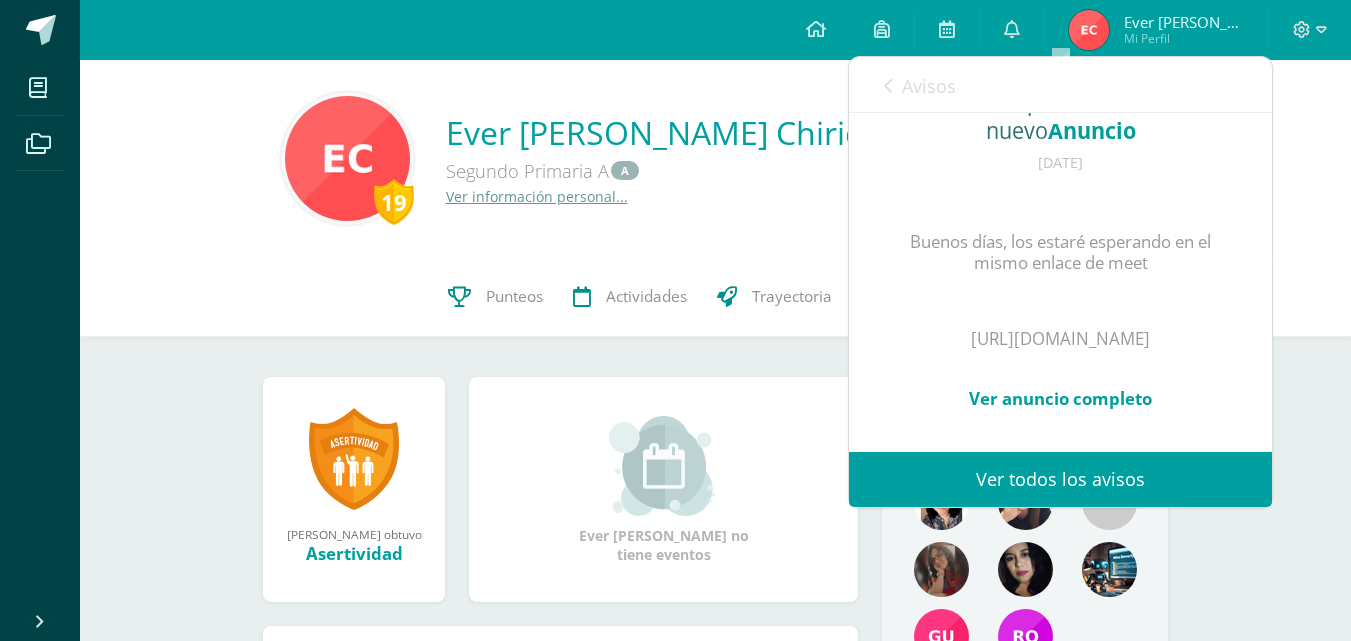 scroll, scrollTop: 227, scrollLeft: 0, axis: vertical 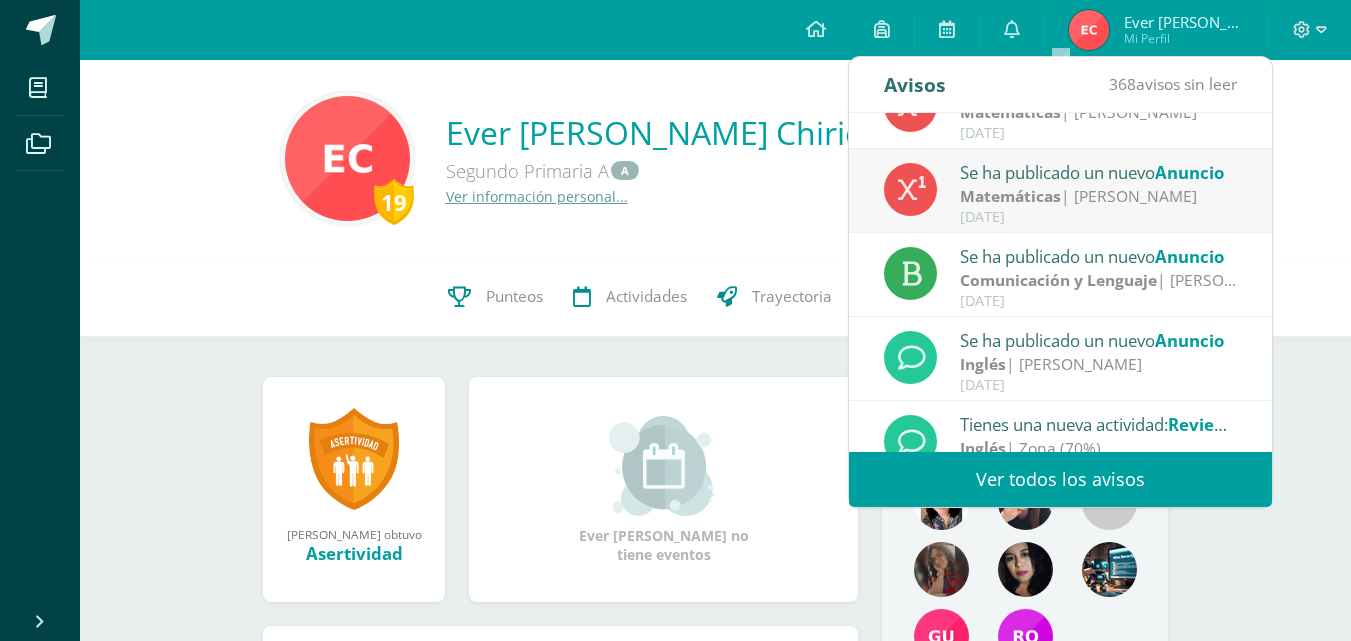 click on "Matemáticas" at bounding box center [1010, 196] 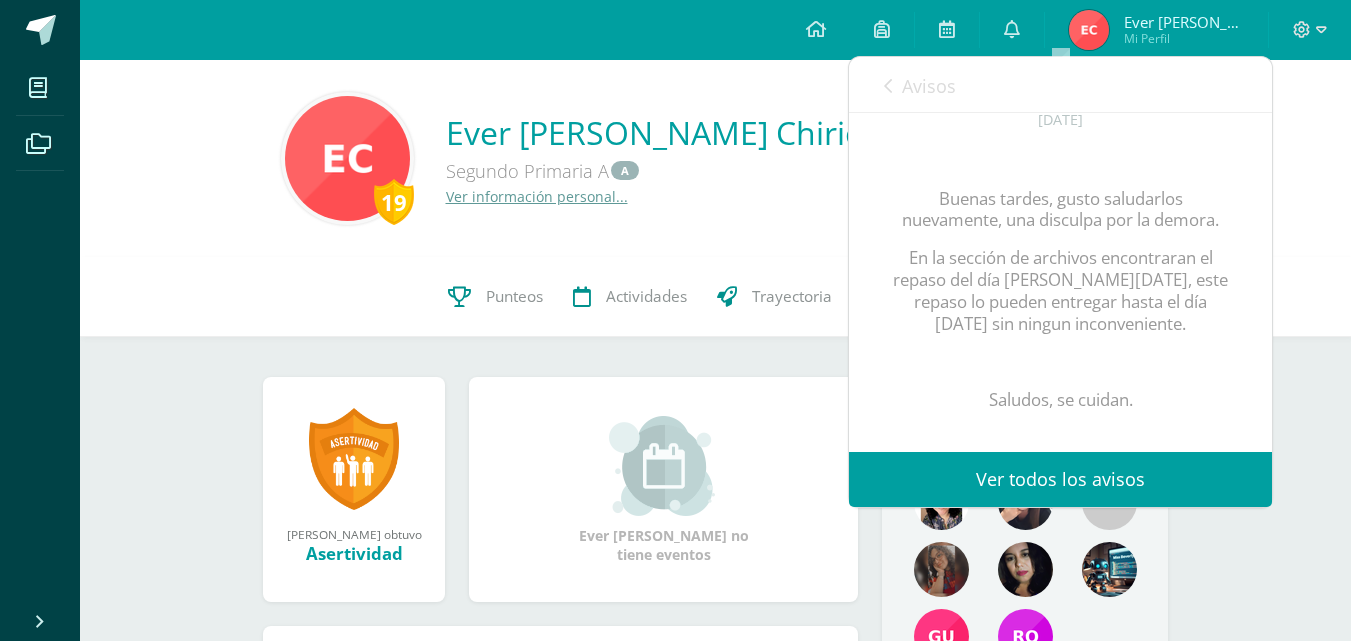 click on "Avisos" at bounding box center [920, 85] 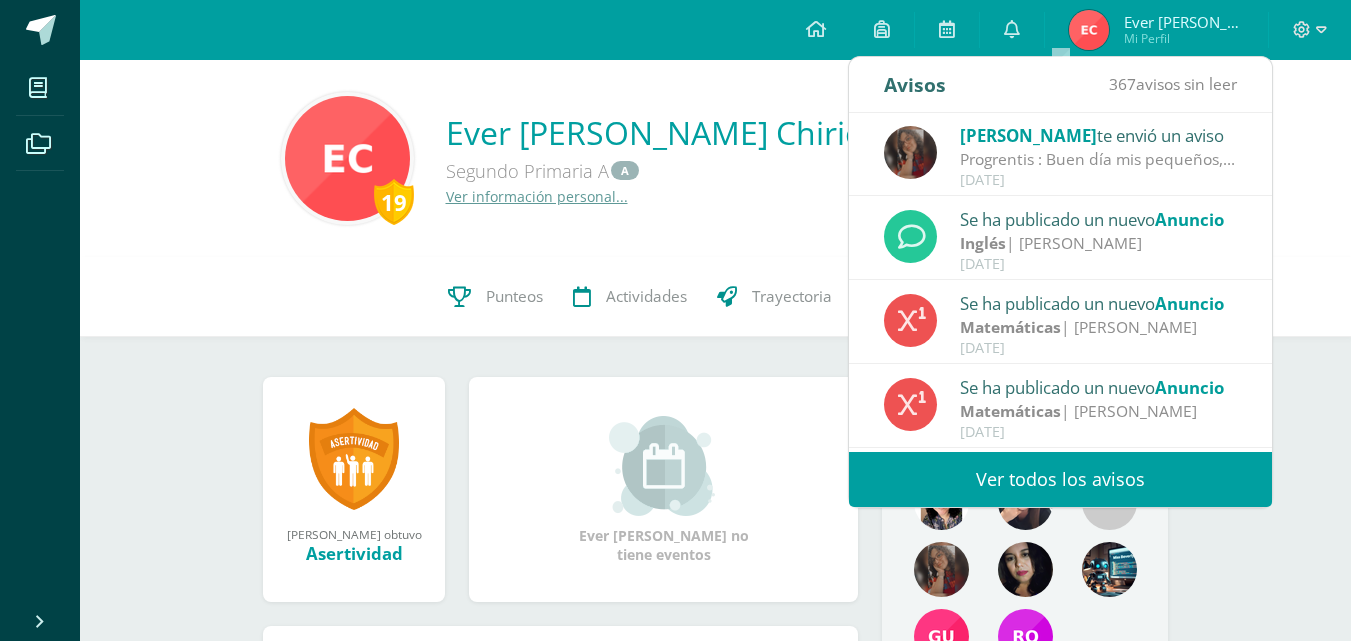scroll, scrollTop: 0, scrollLeft: 0, axis: both 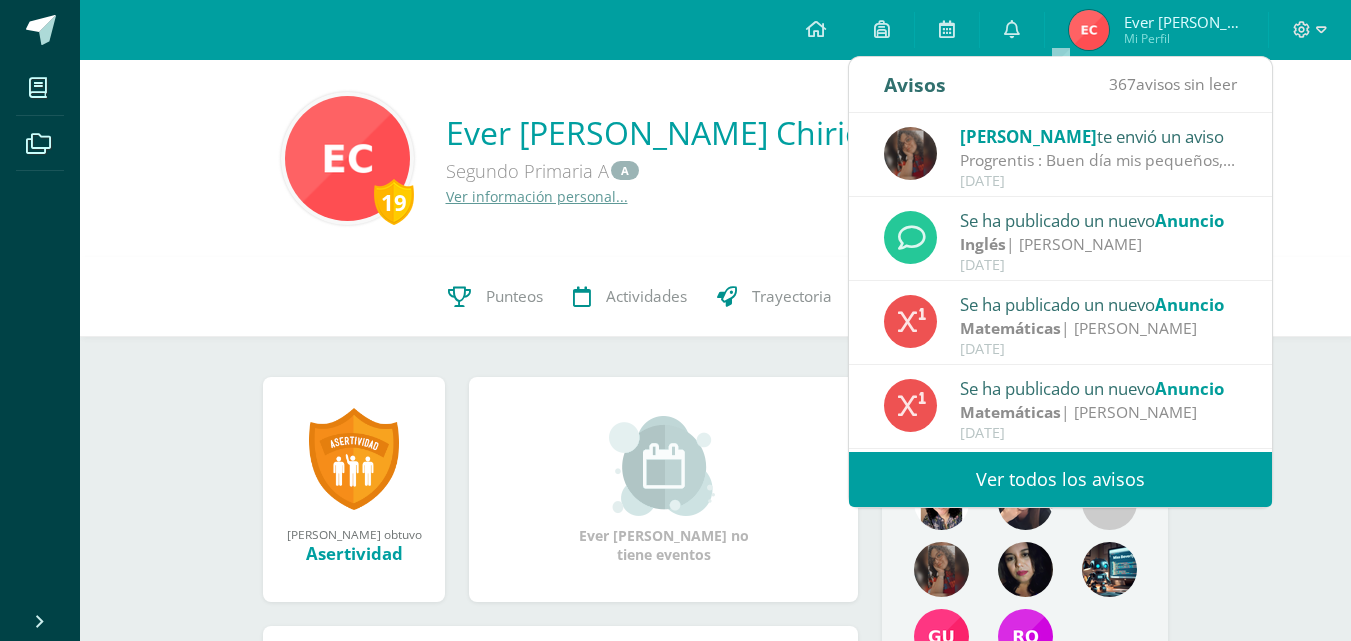 click on "[PERSON_NAME]" at bounding box center (1028, 136) 